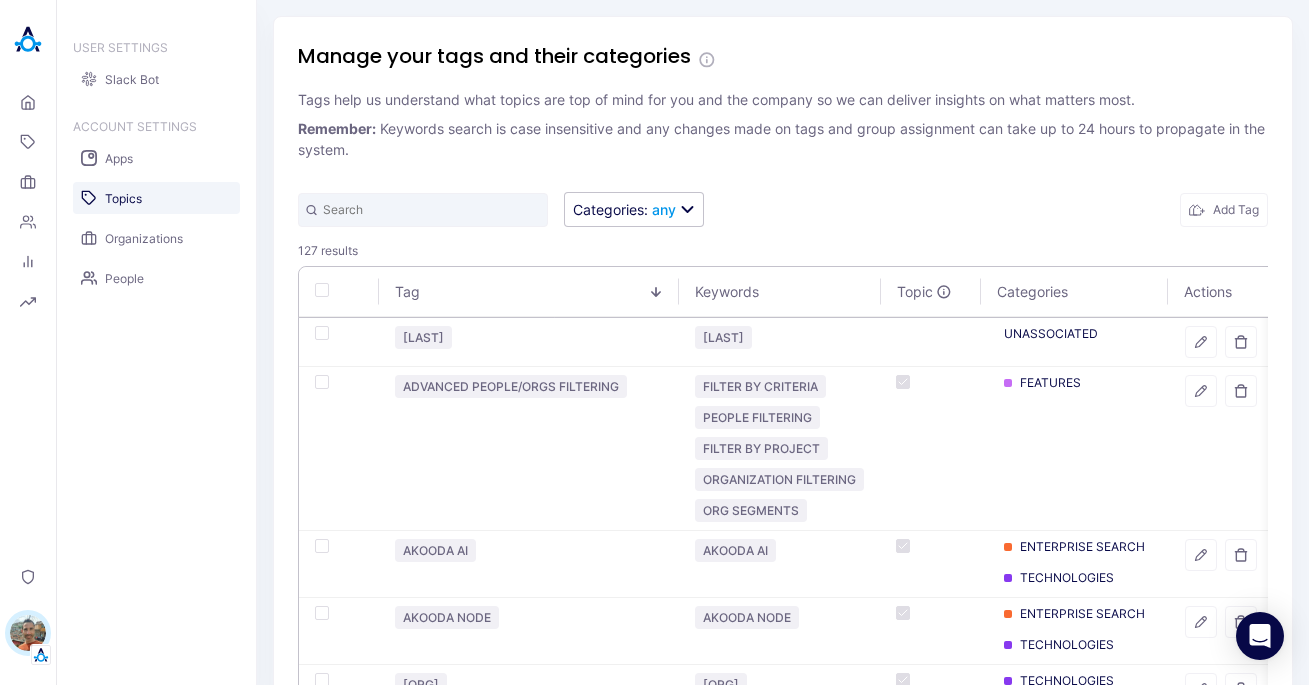 scroll, scrollTop: 0, scrollLeft: 0, axis: both 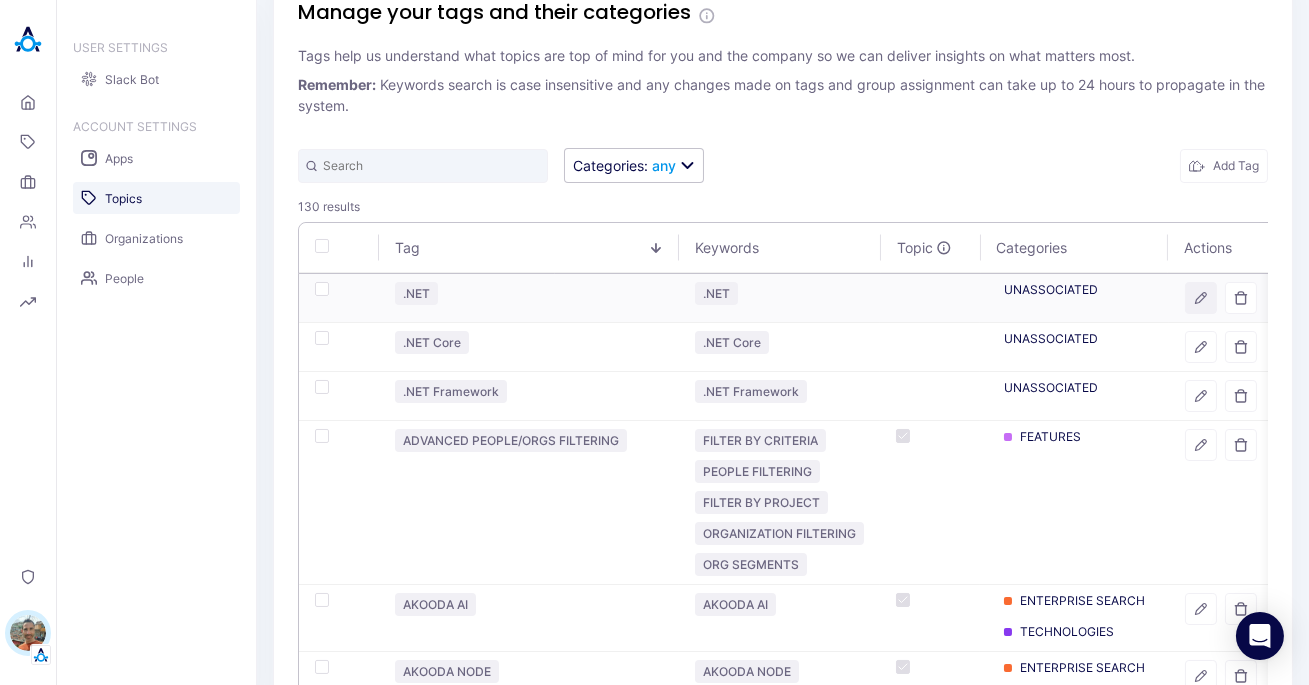 click at bounding box center (1201, 298) 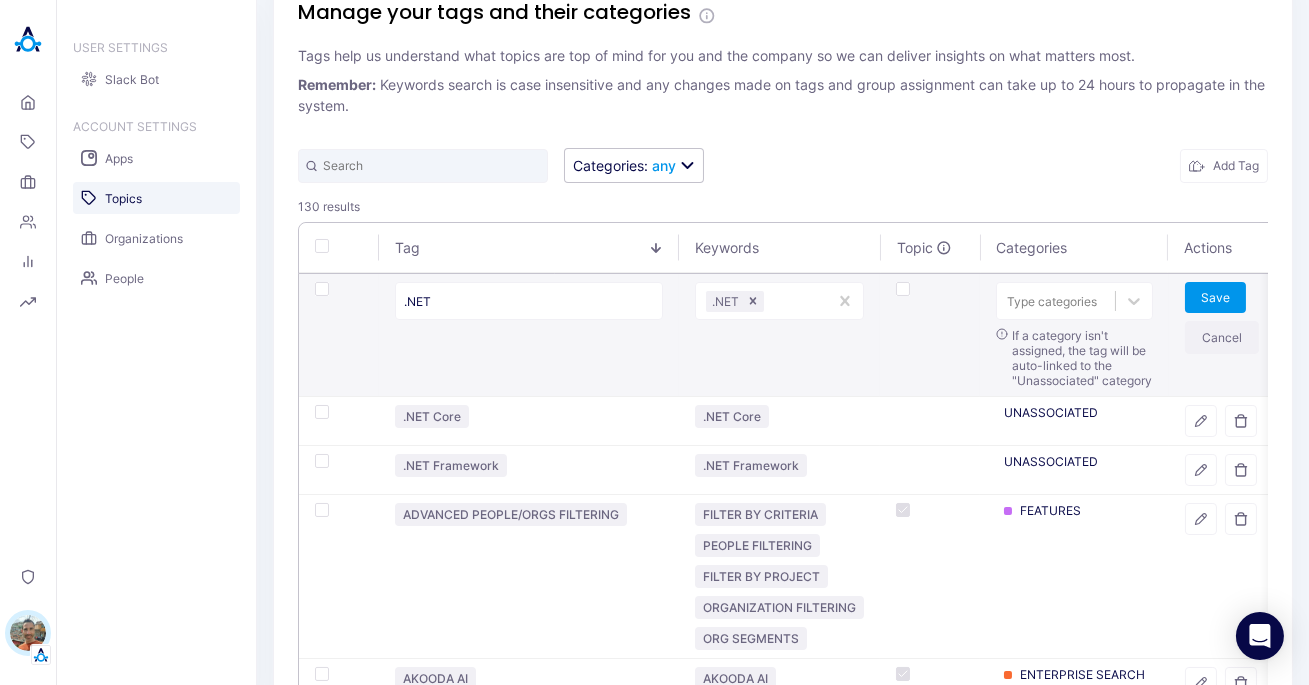 click on "Cancel" at bounding box center (1222, 337) 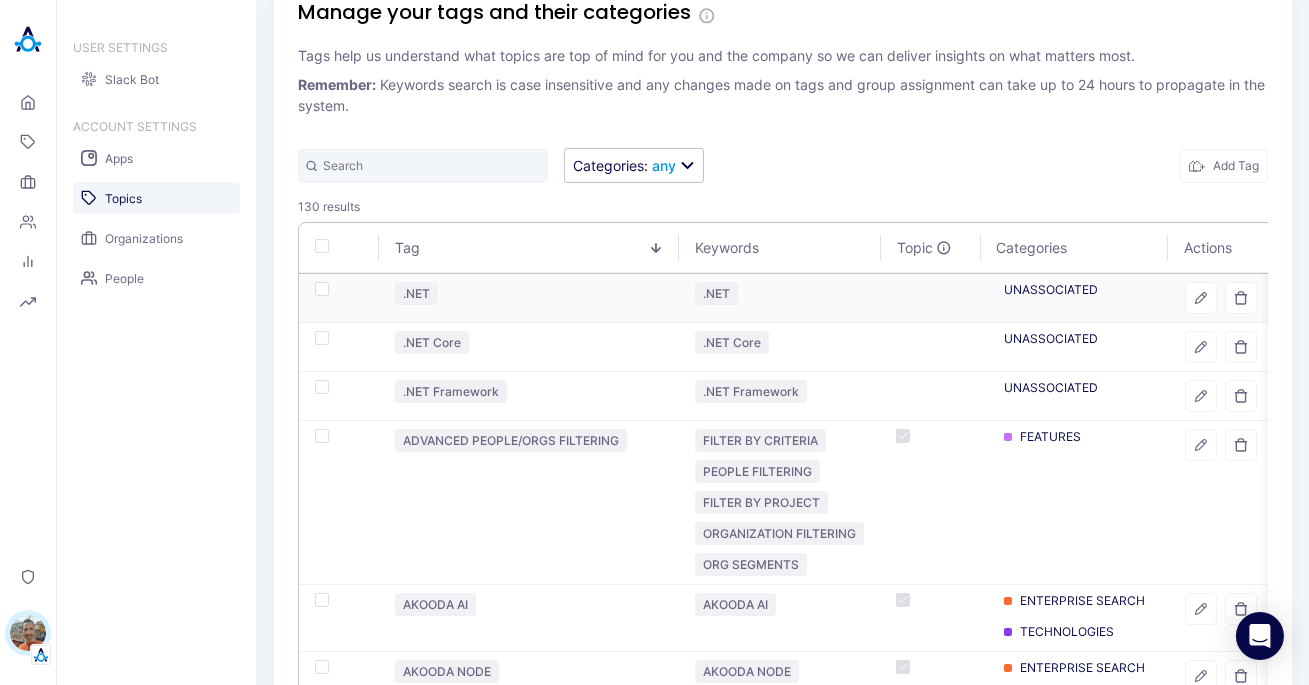 scroll, scrollTop: 44, scrollLeft: 0, axis: vertical 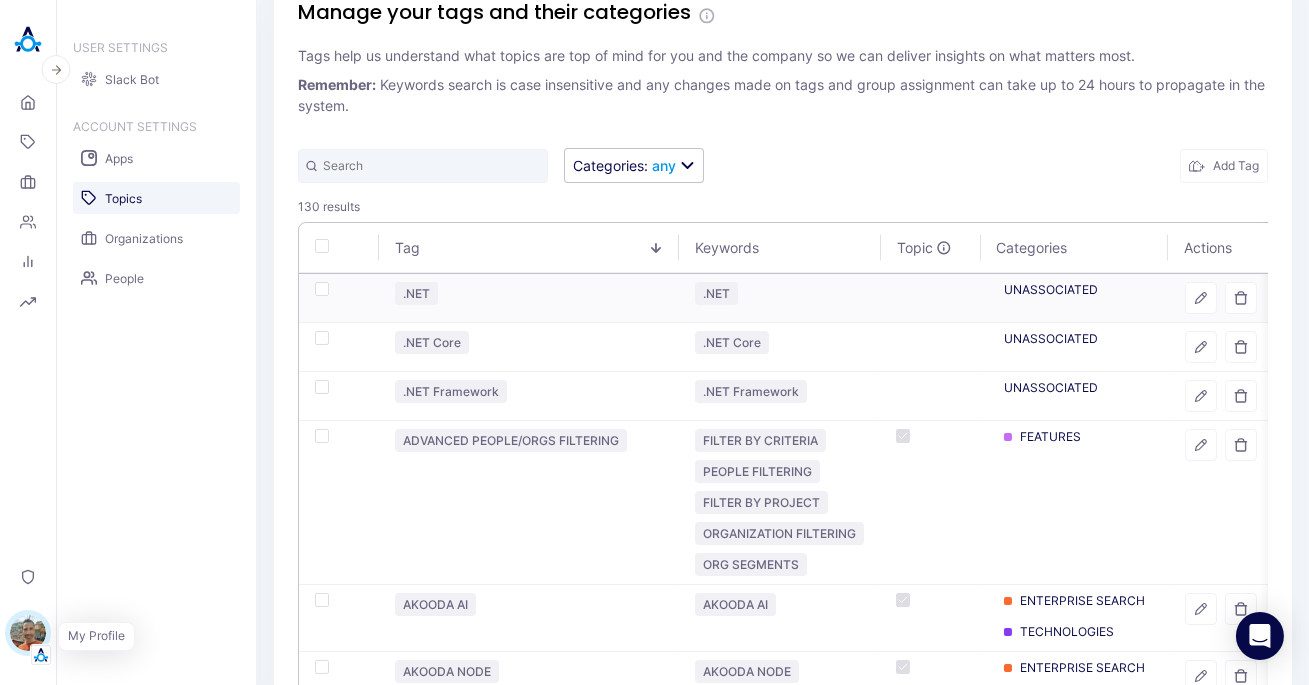 click at bounding box center (28, 633) 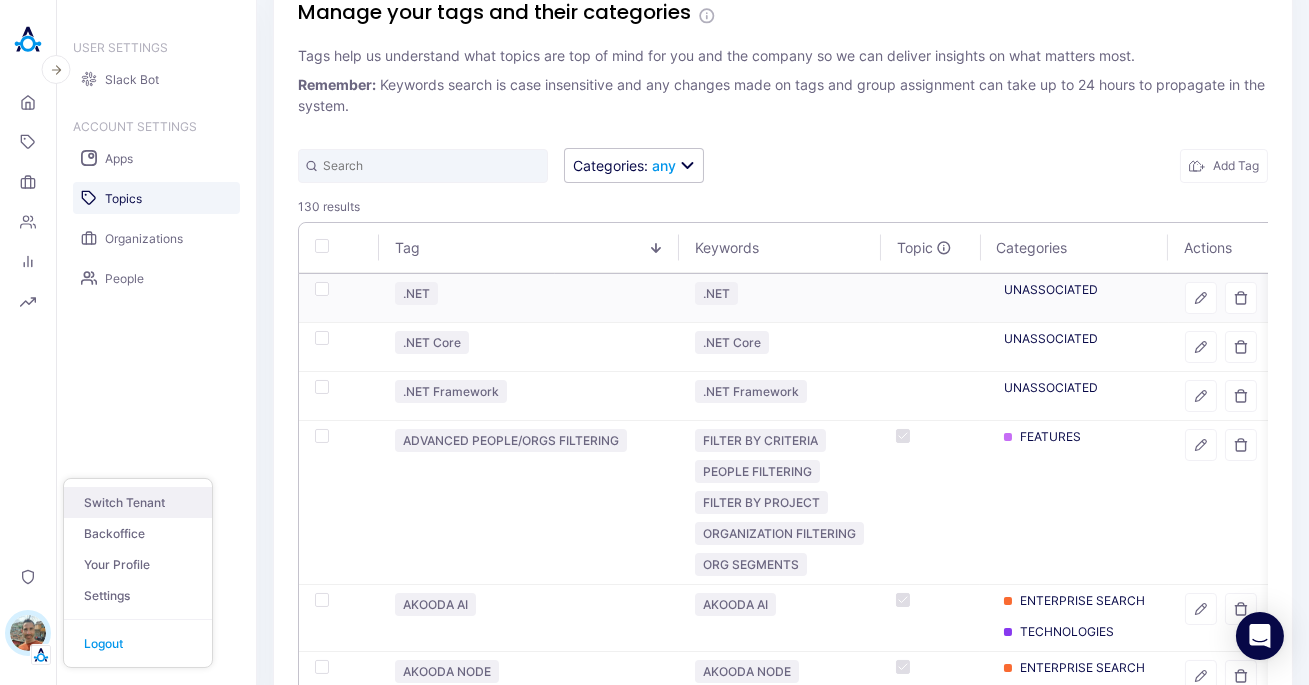 click on "Switch Tenant" at bounding box center [138, 502] 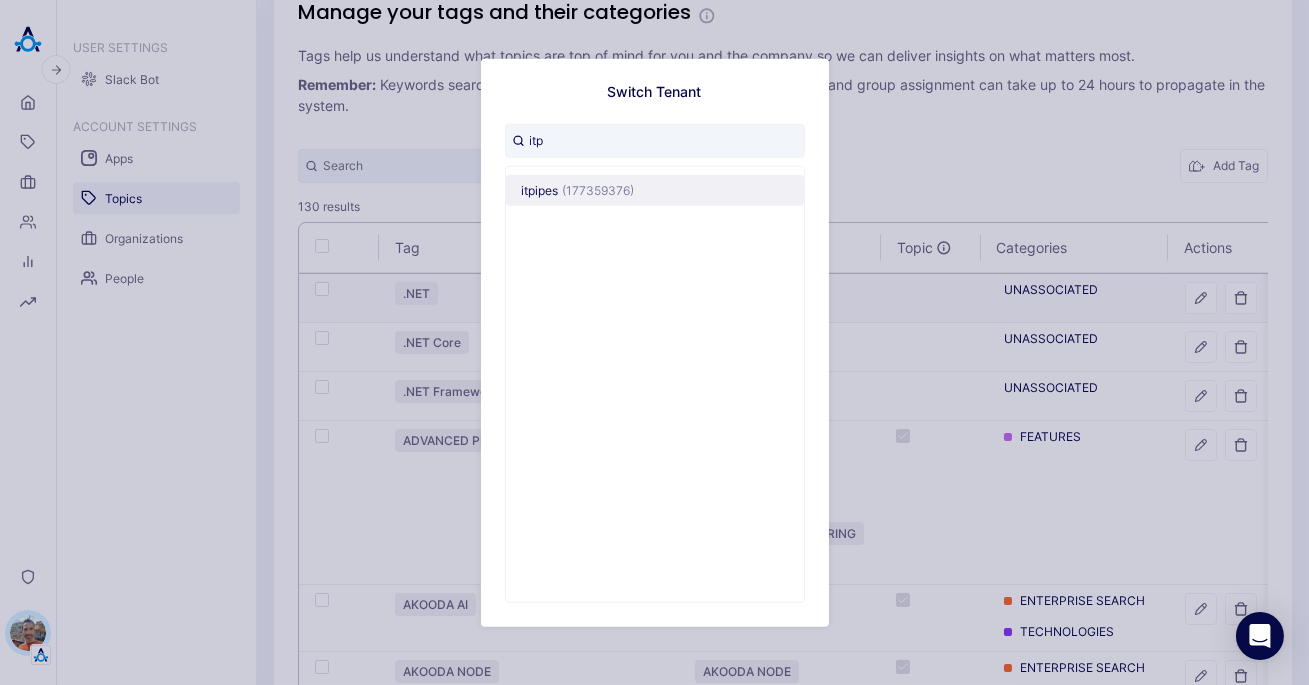 type on "itp" 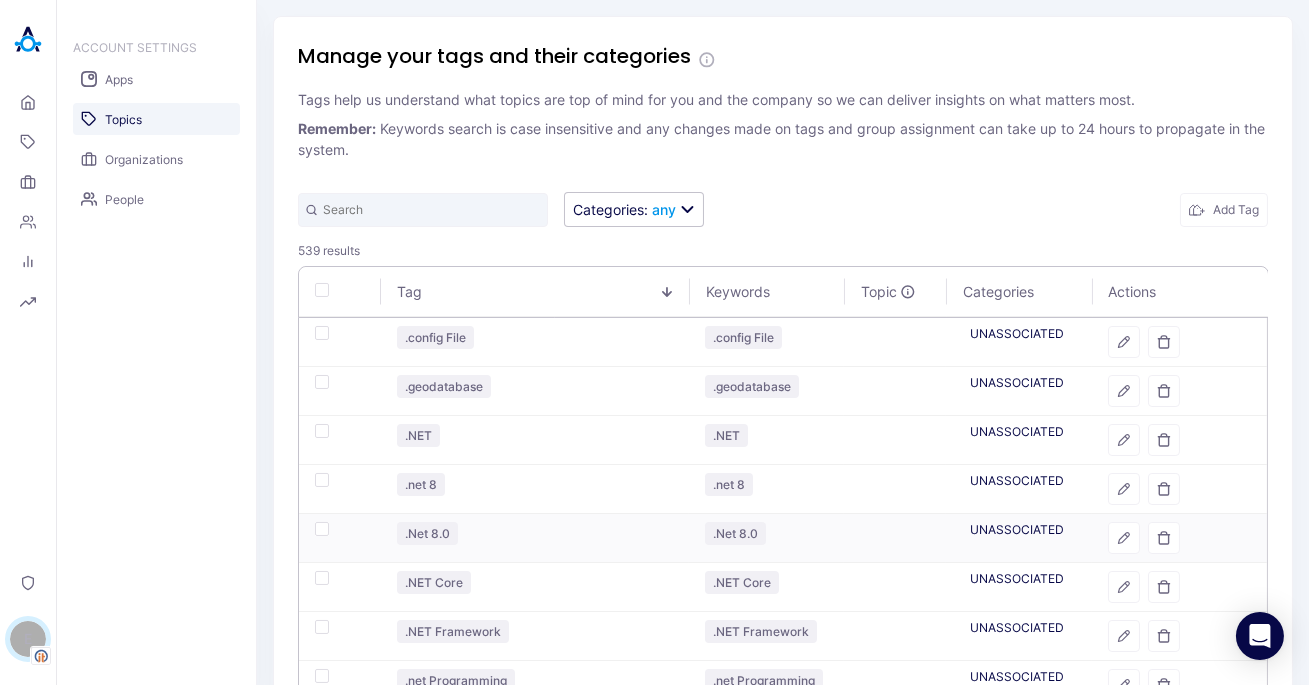 scroll, scrollTop: 219, scrollLeft: 0, axis: vertical 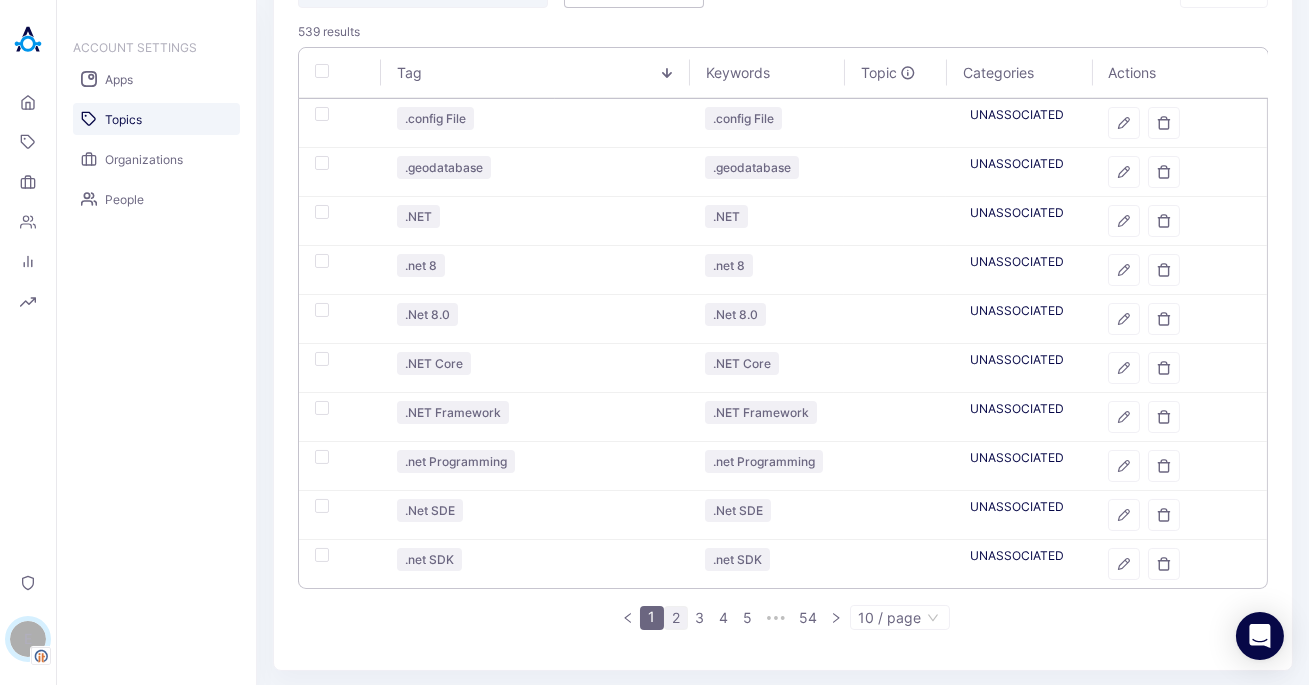 click on "2" at bounding box center [676, 618] 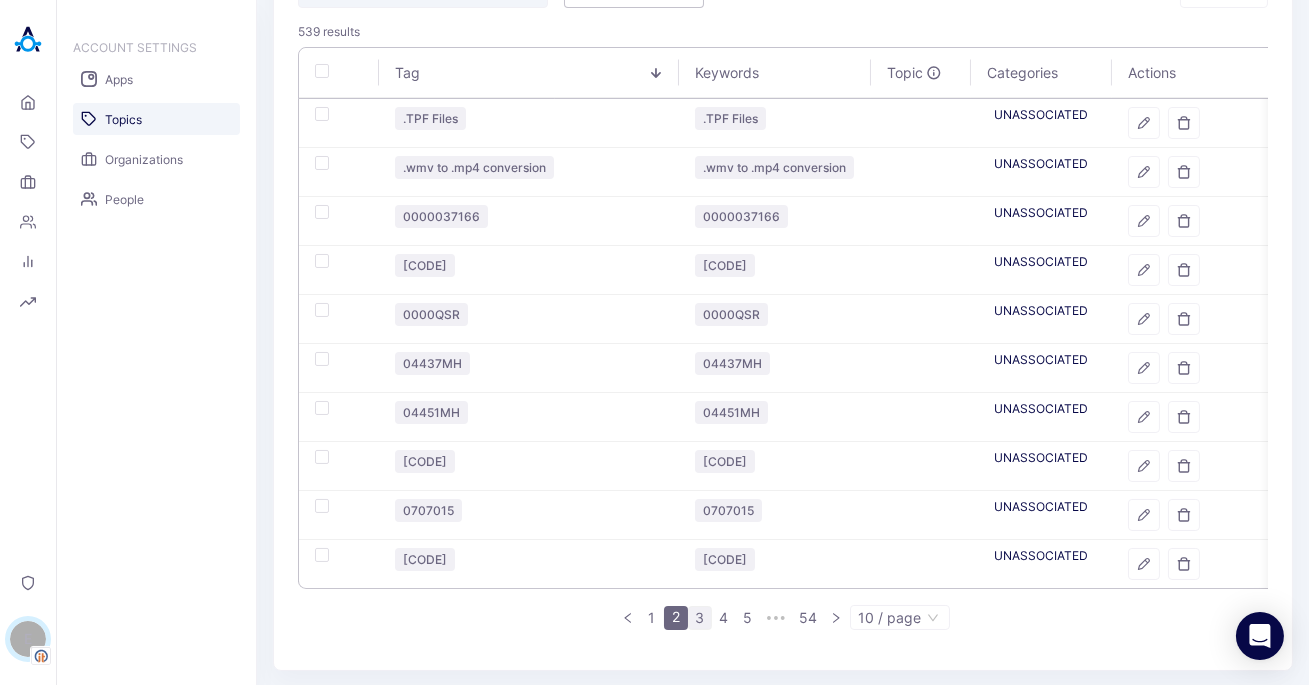 click on "3" at bounding box center (700, 618) 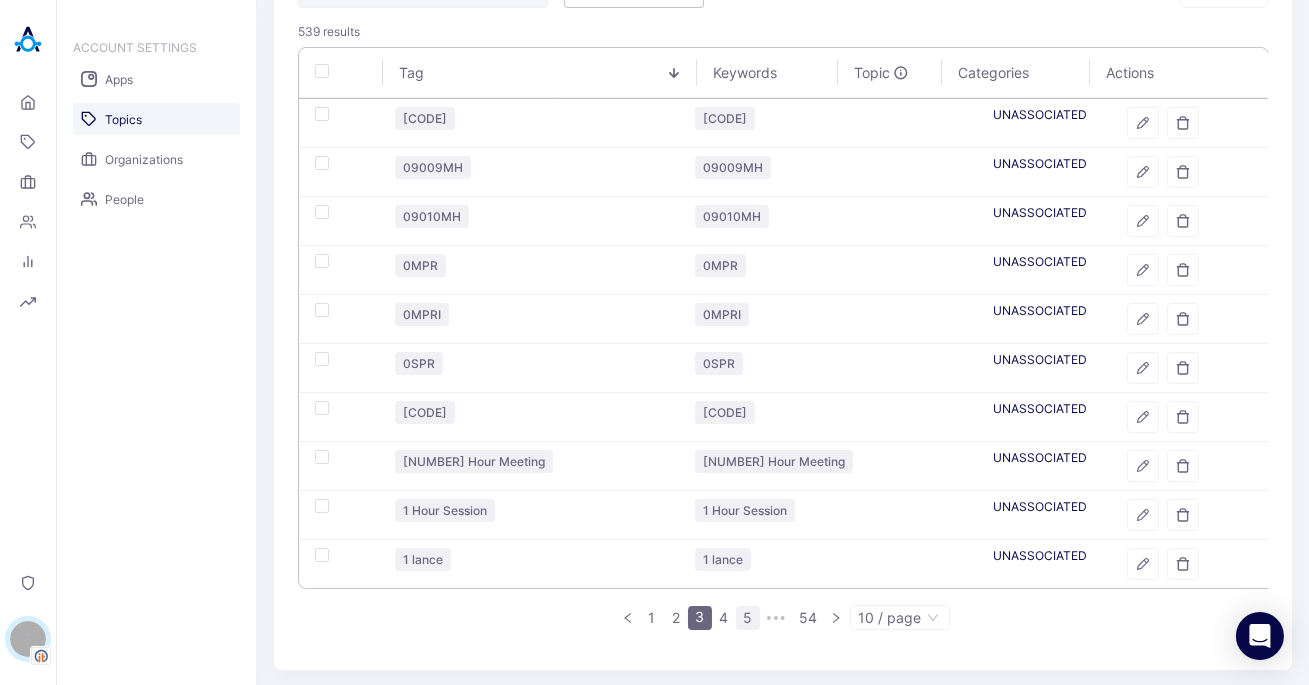 click on "5" at bounding box center [748, 618] 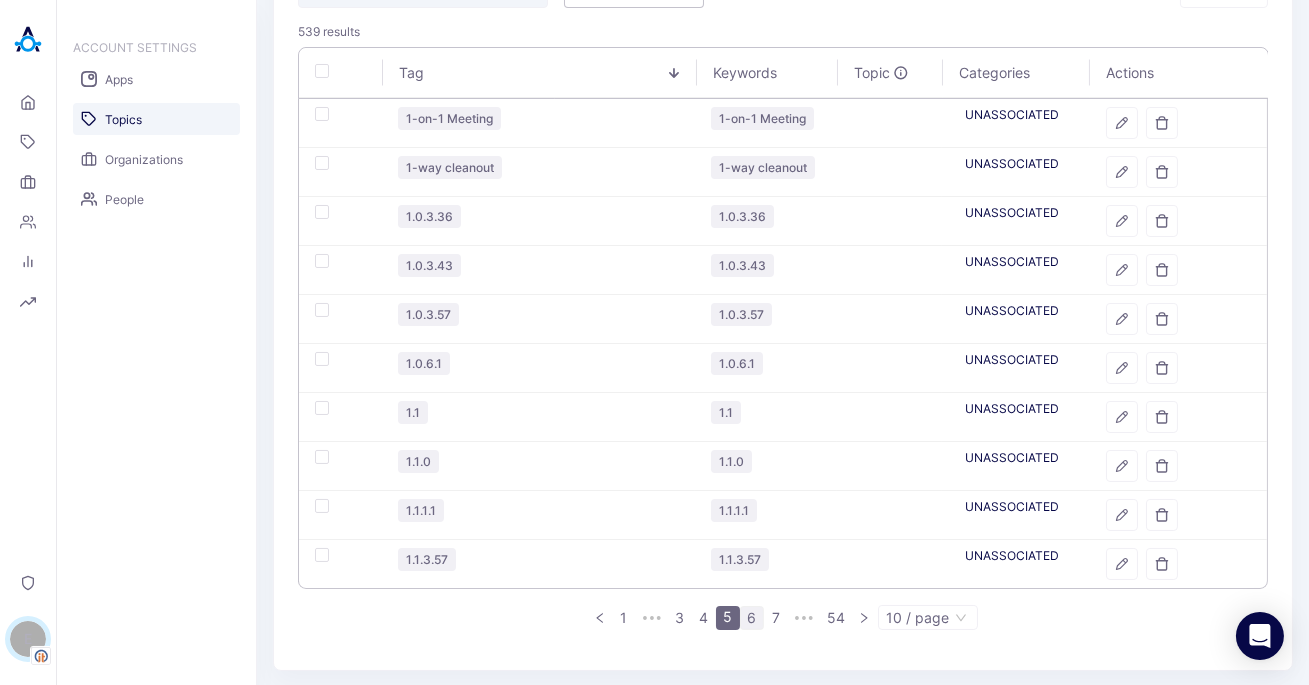 click on "6" at bounding box center (752, 618) 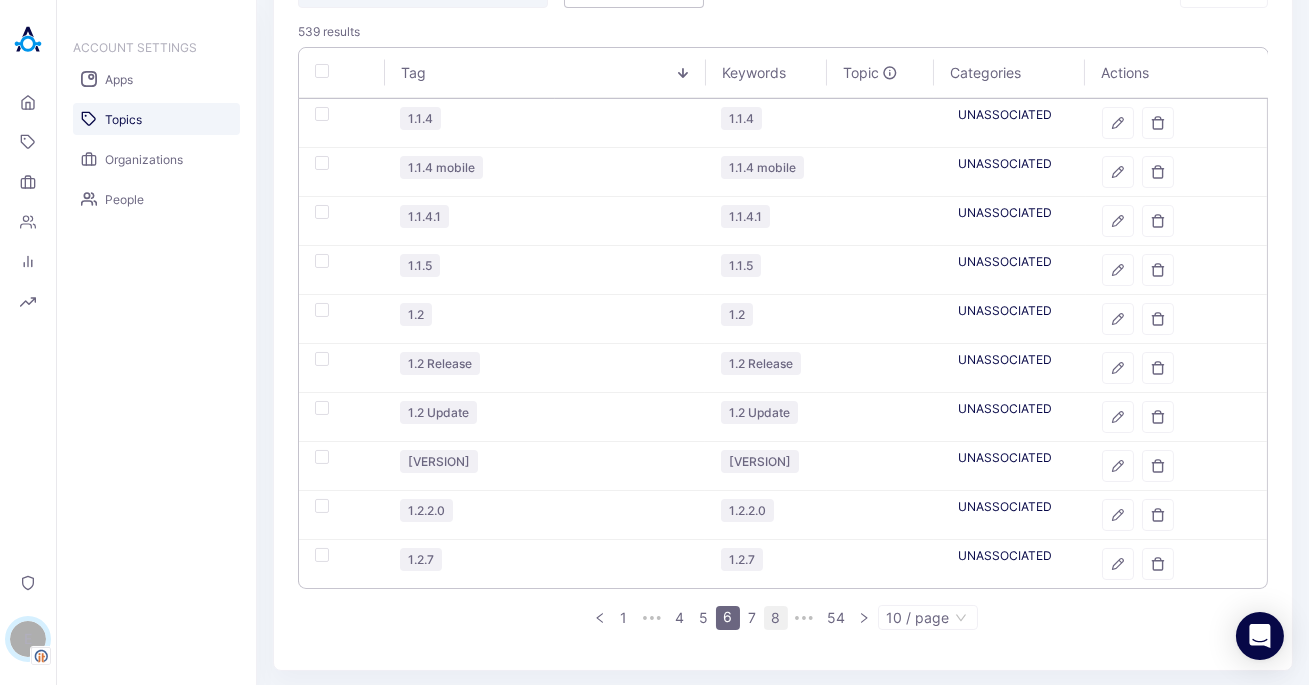 click on "8" at bounding box center [776, 618] 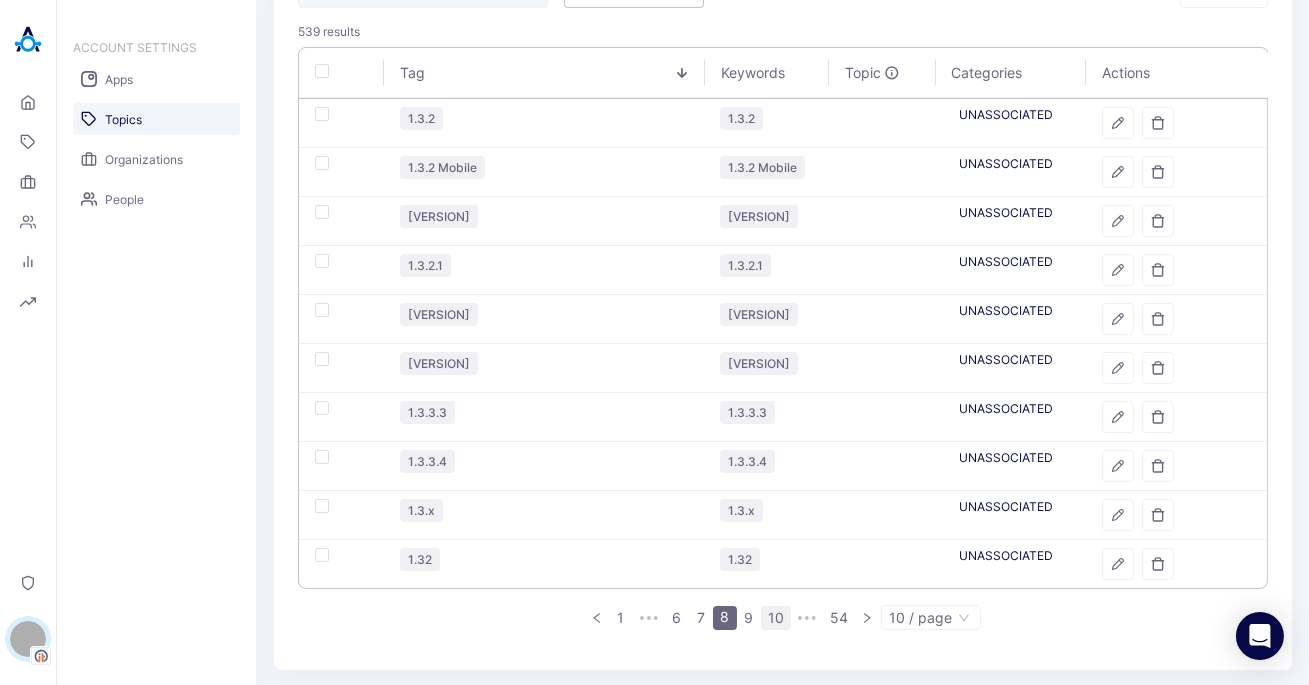 click on "10" at bounding box center [776, 618] 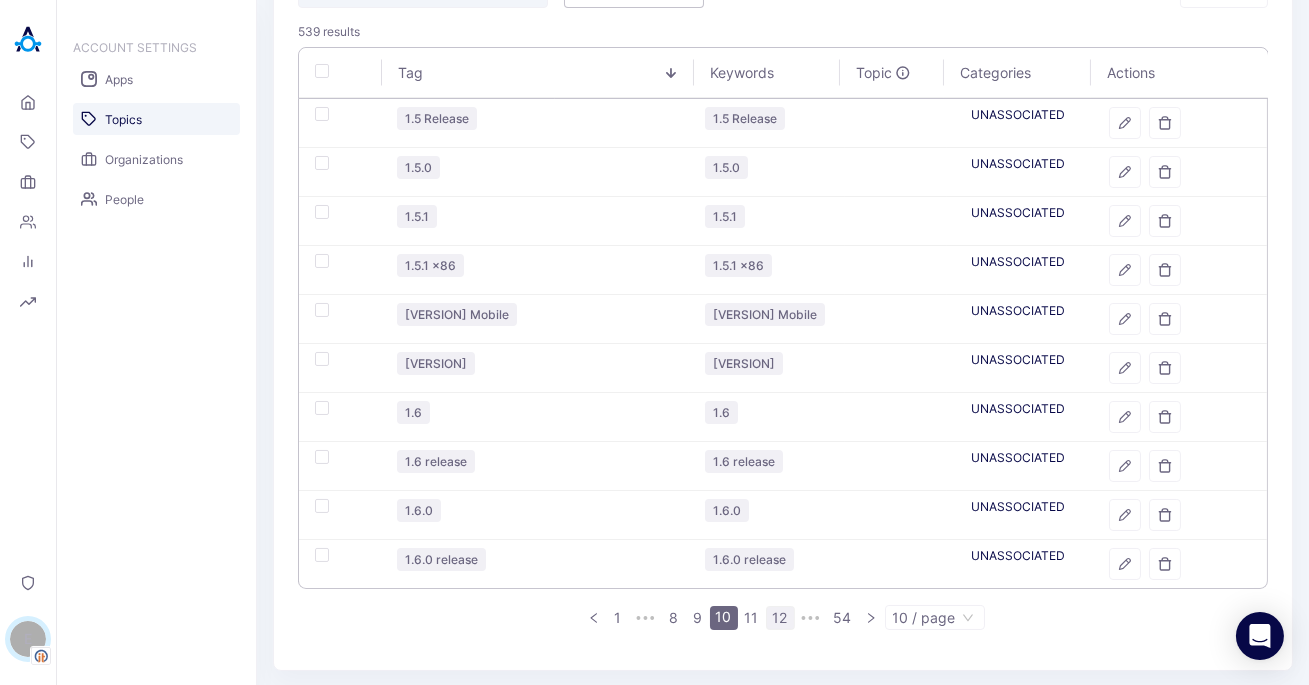 click on "12" at bounding box center [780, 618] 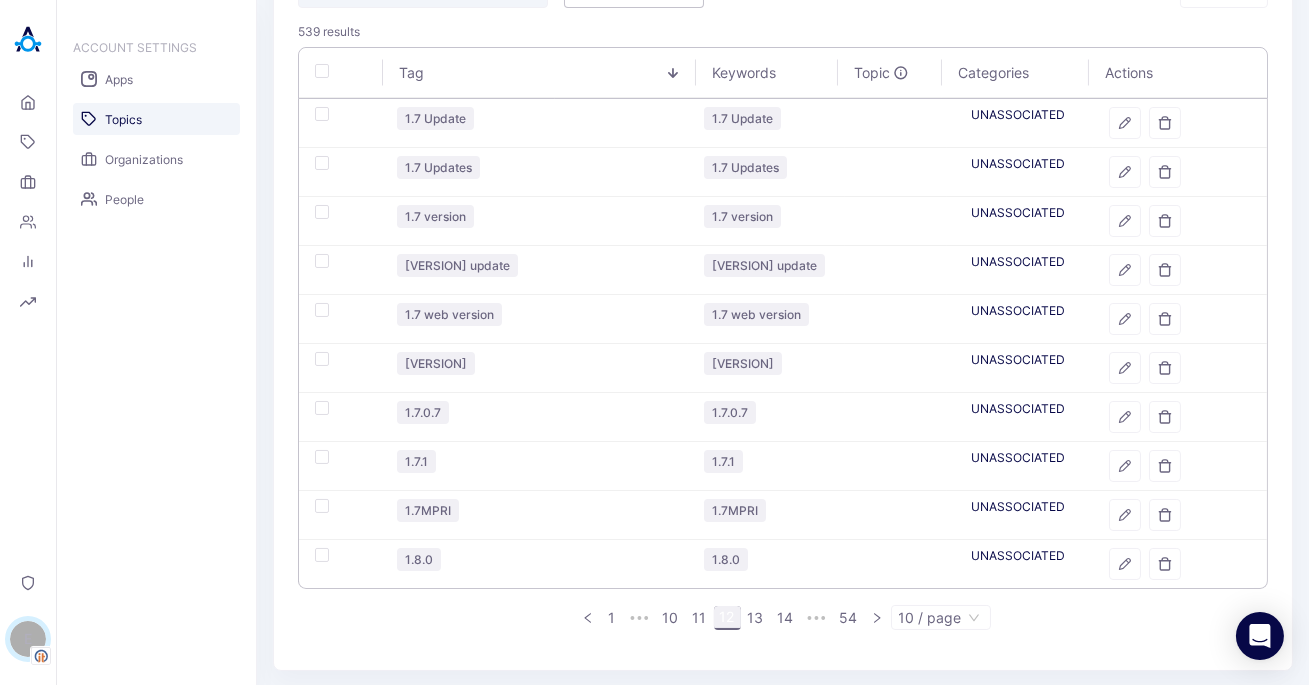 click on "14" at bounding box center (786, 618) 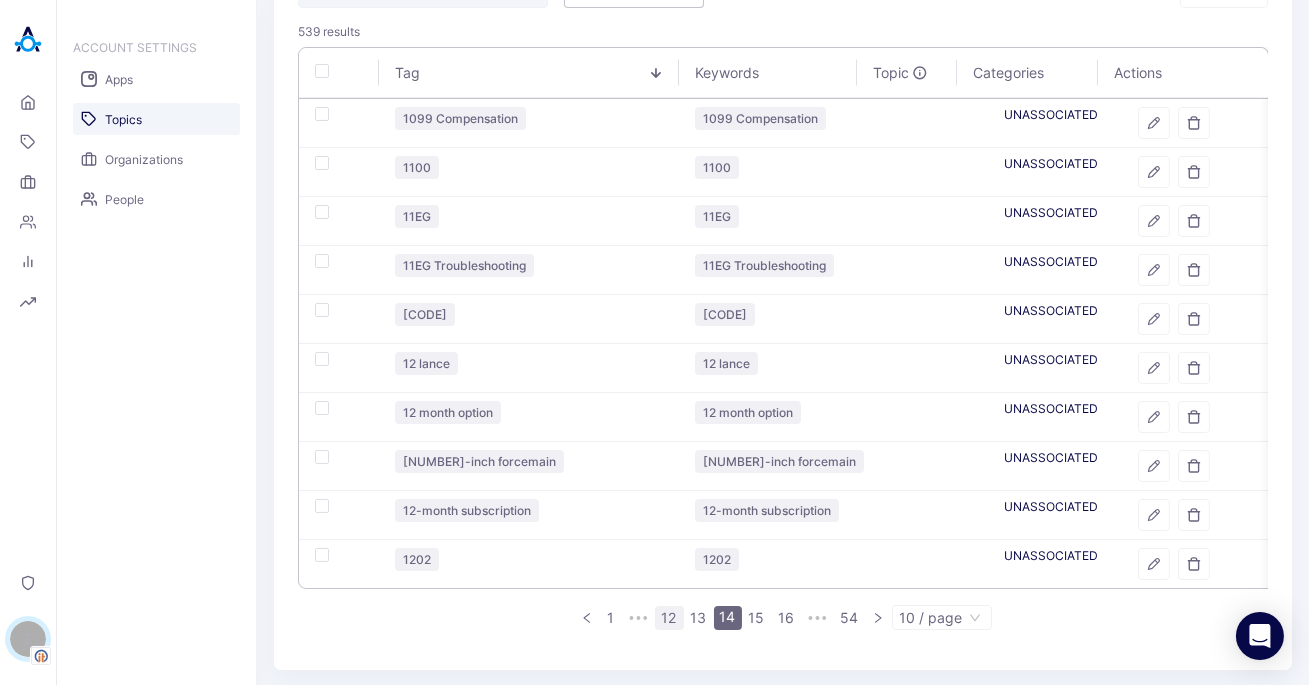 click on "16" at bounding box center (787, 618) 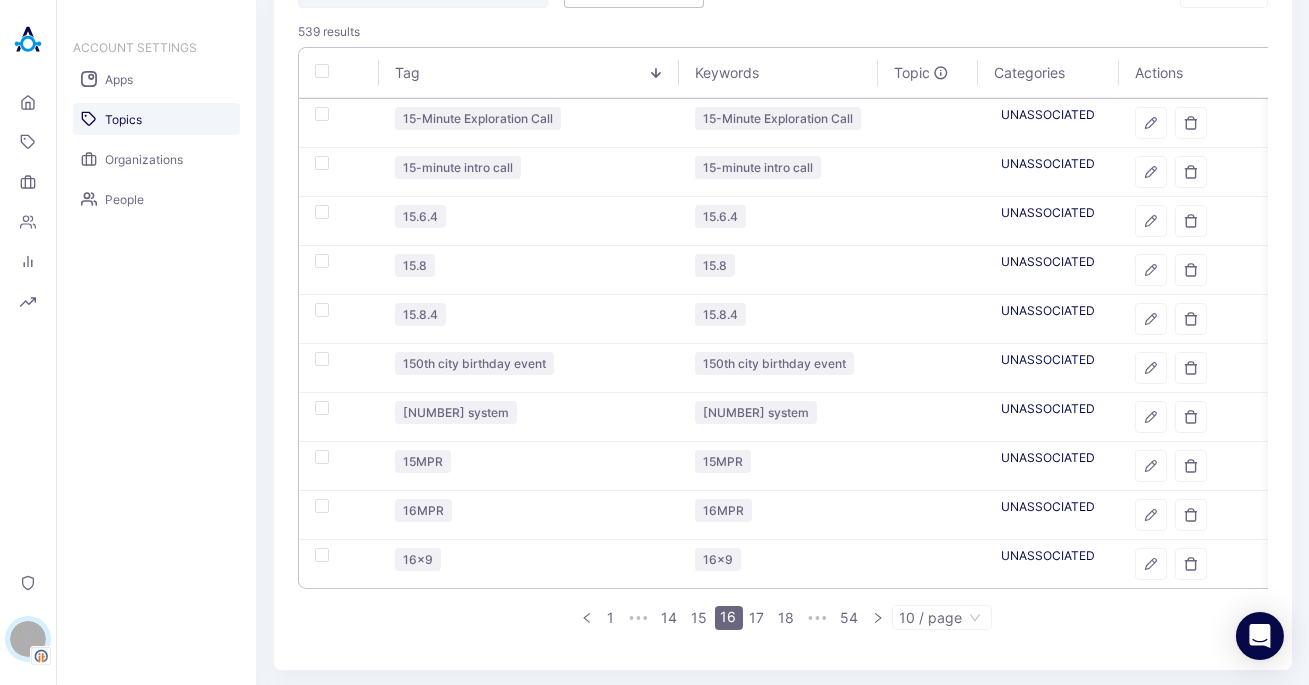 click on "18" at bounding box center [787, 618] 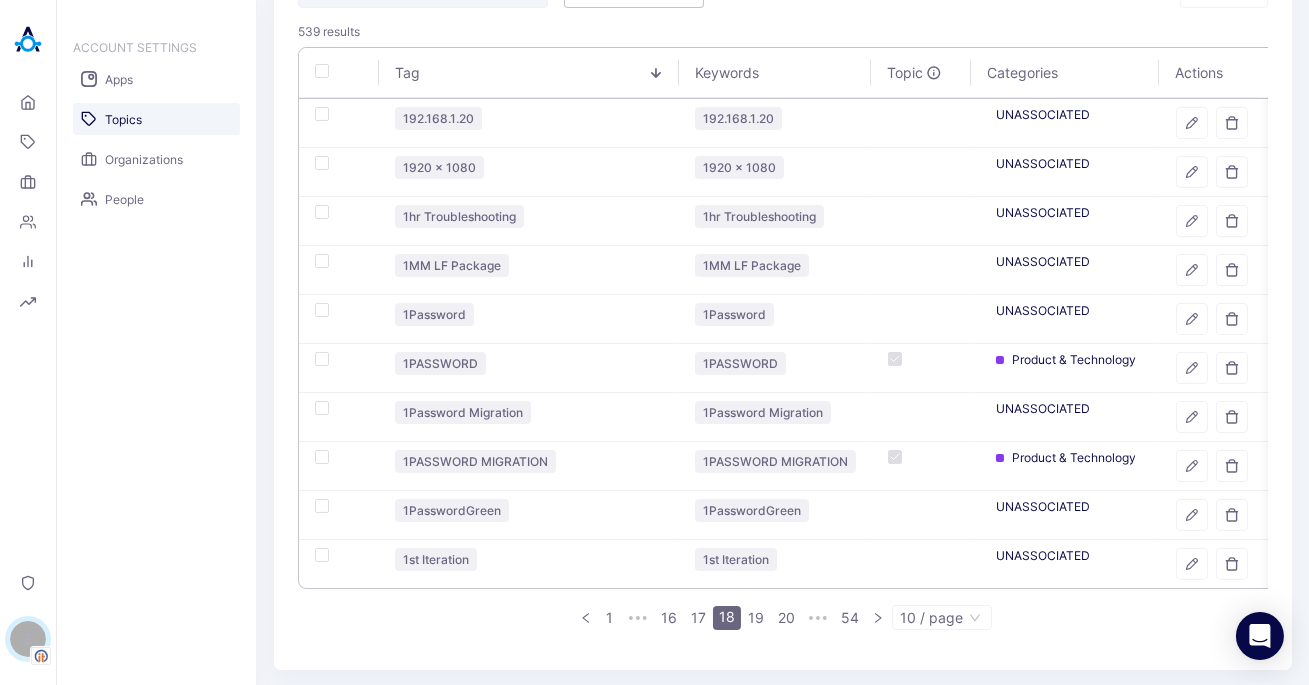 click on "20" at bounding box center (786, 618) 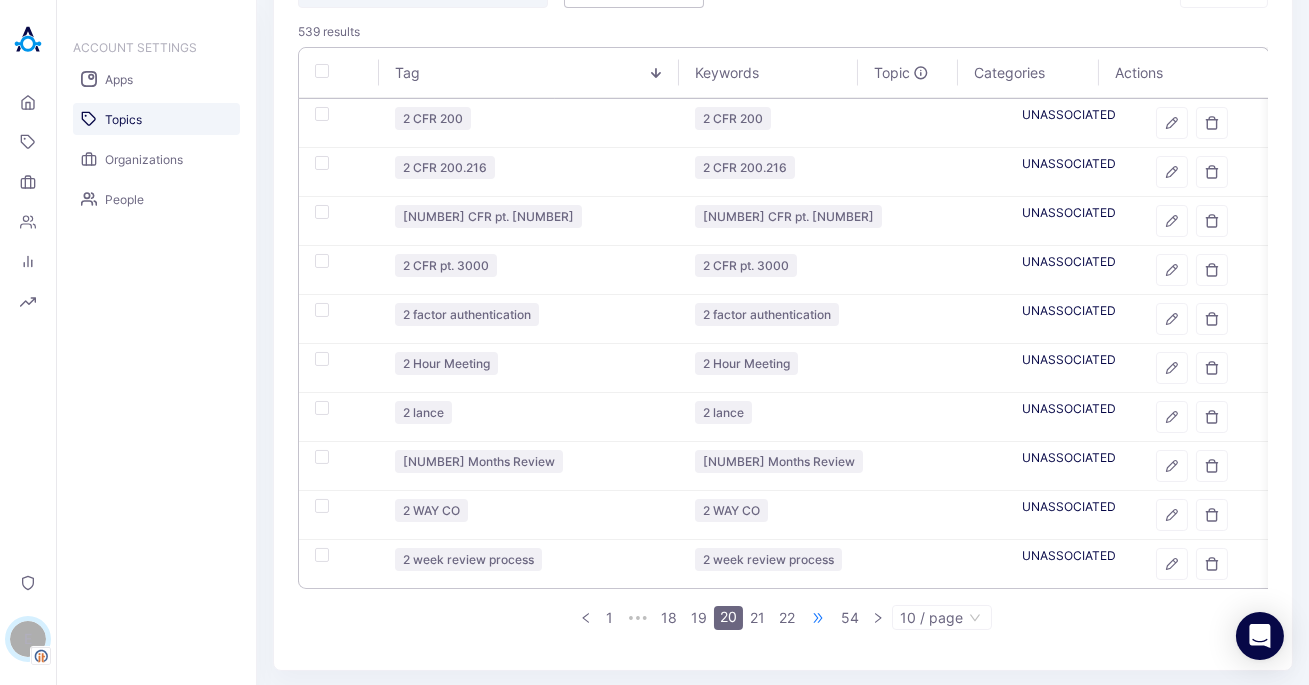 click on "•••" at bounding box center [818, 618] 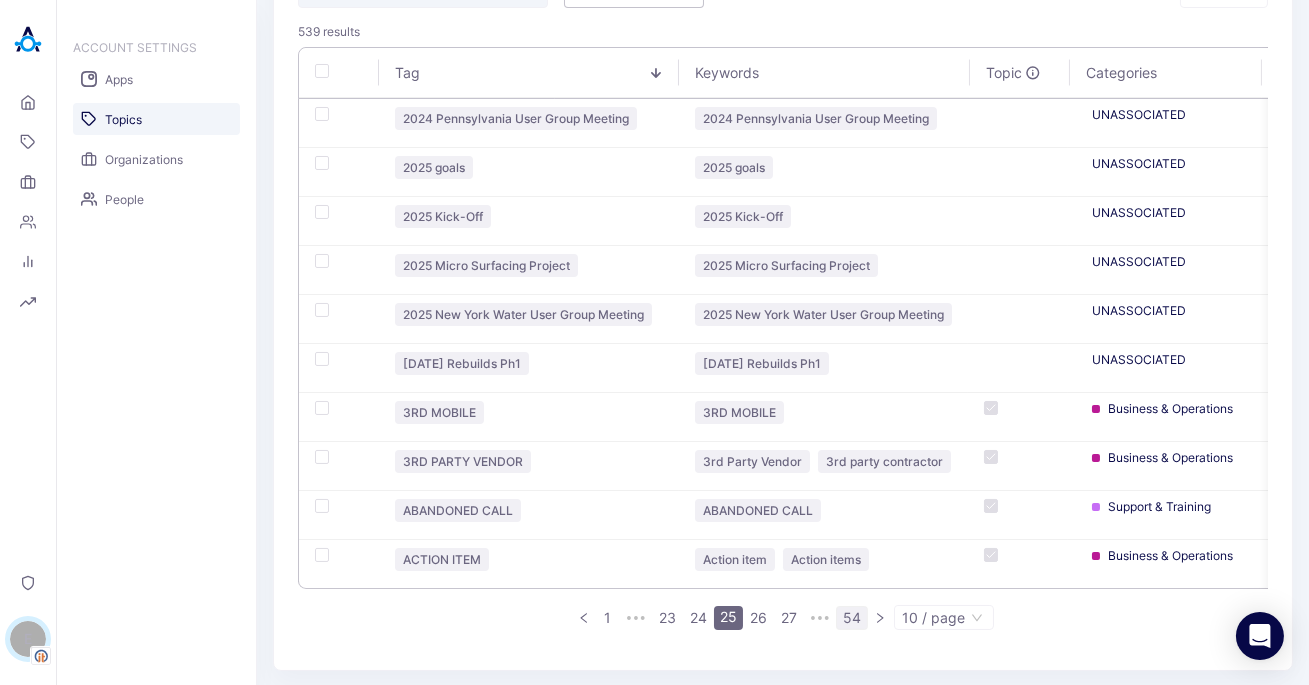 click on "54" at bounding box center (852, 618) 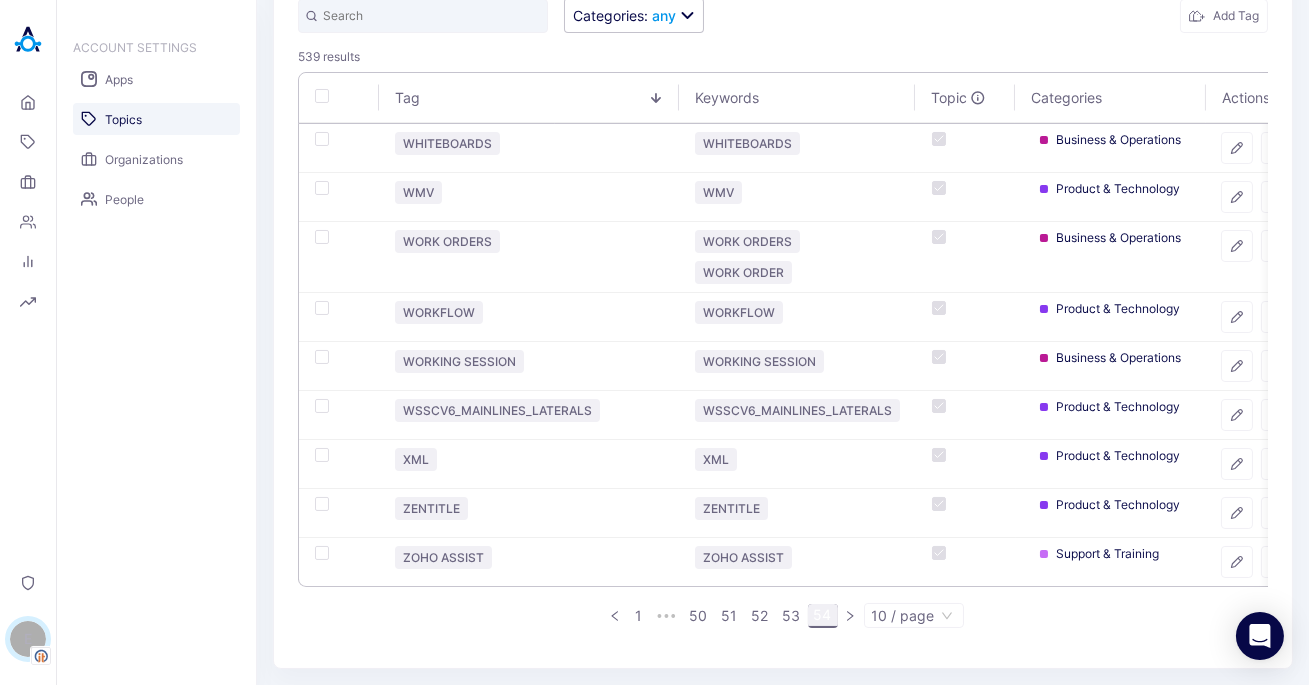 scroll, scrollTop: 190, scrollLeft: 0, axis: vertical 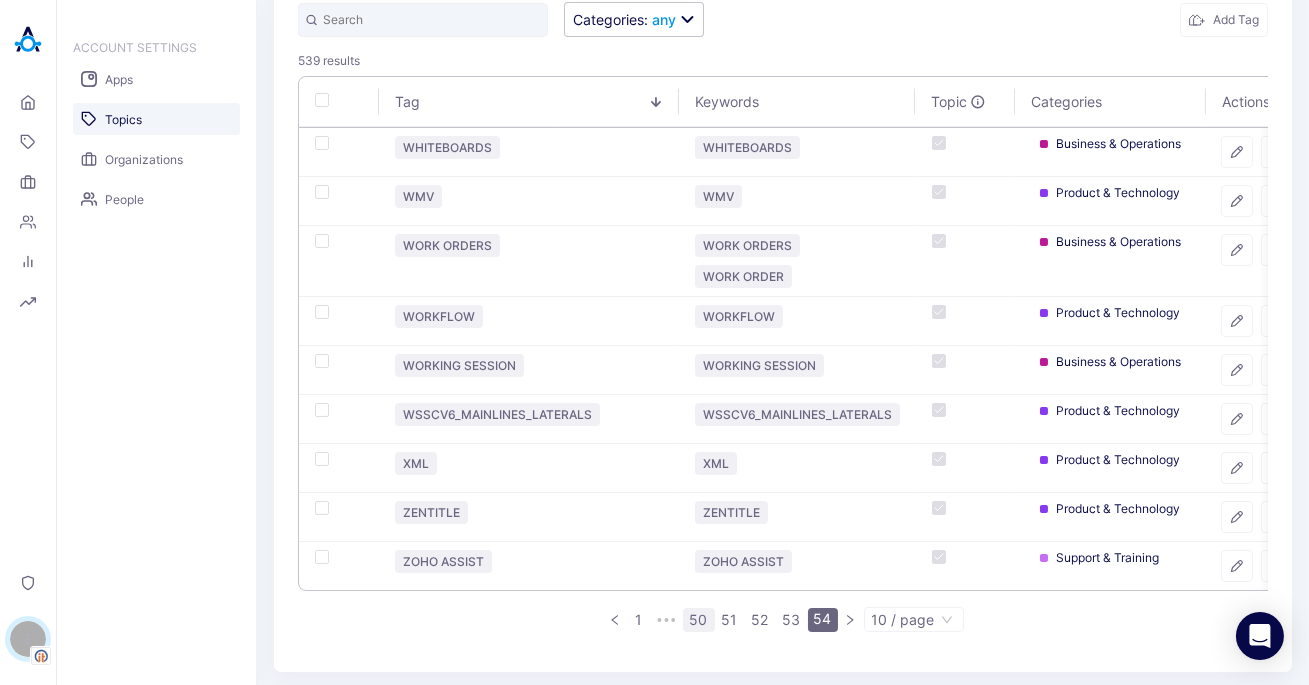 click on "50" at bounding box center (699, 620) 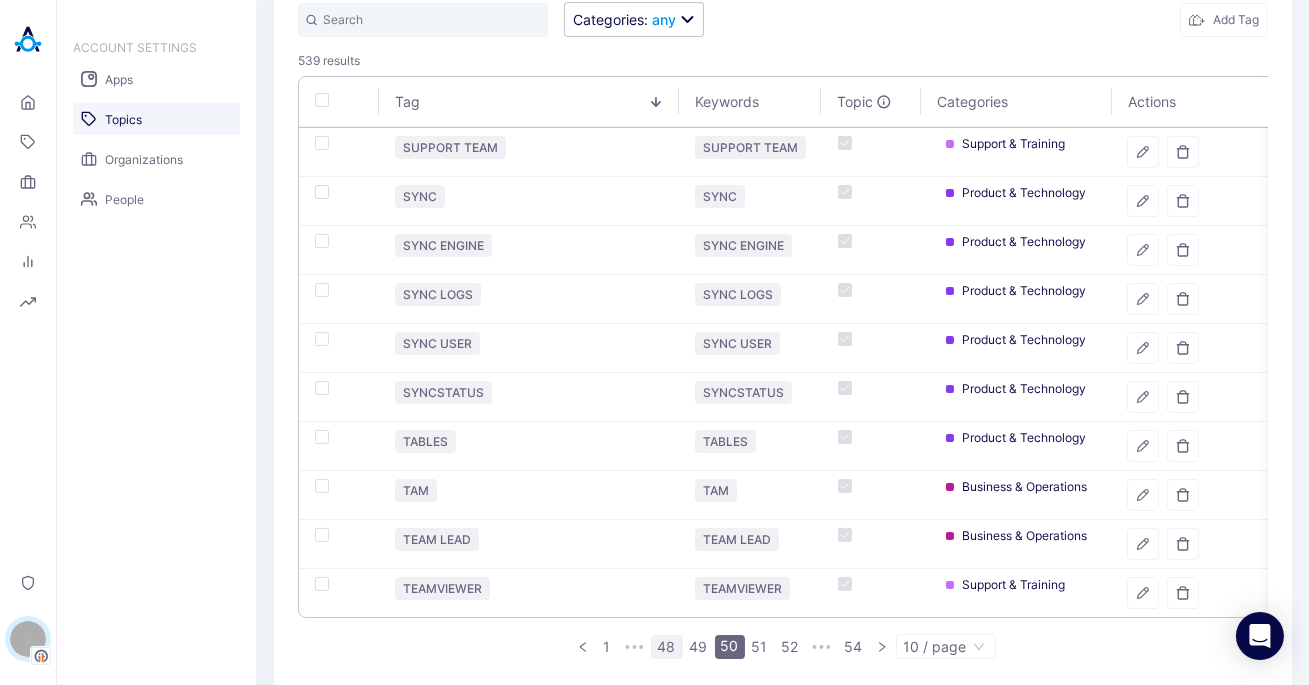 click on "48" at bounding box center [667, 647] 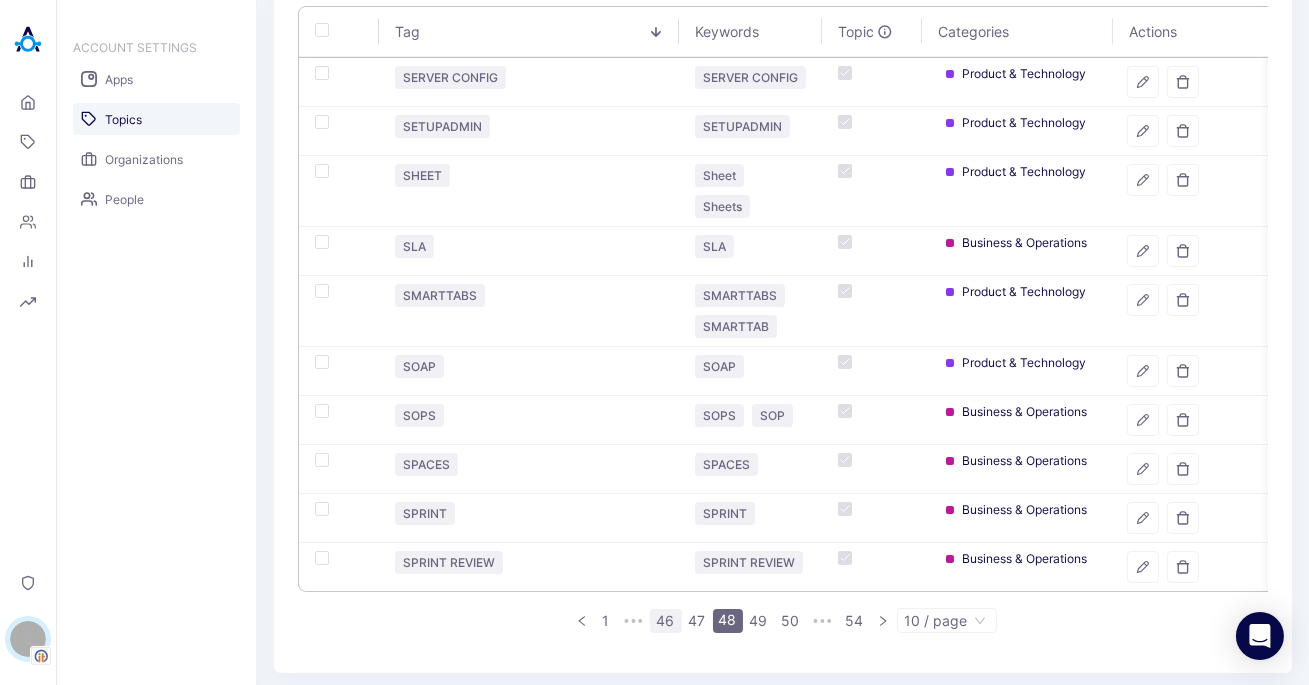 click on "46" at bounding box center [666, 621] 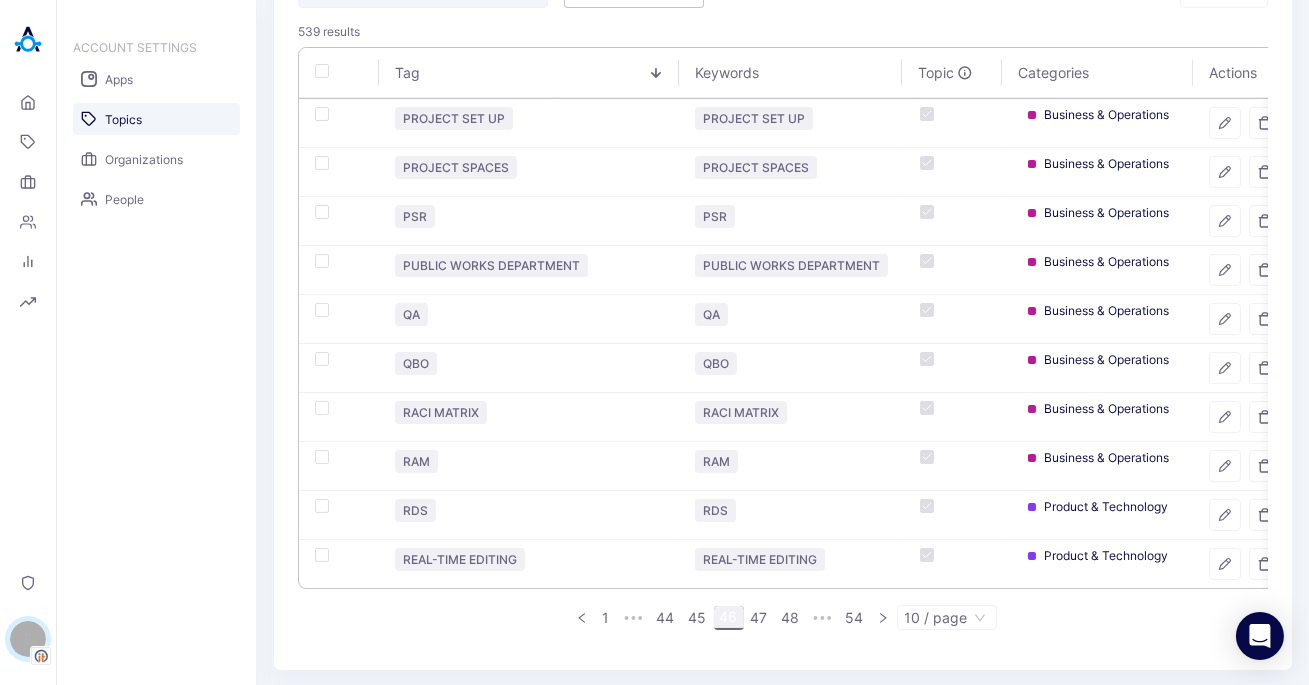 click on "44" at bounding box center (666, 618) 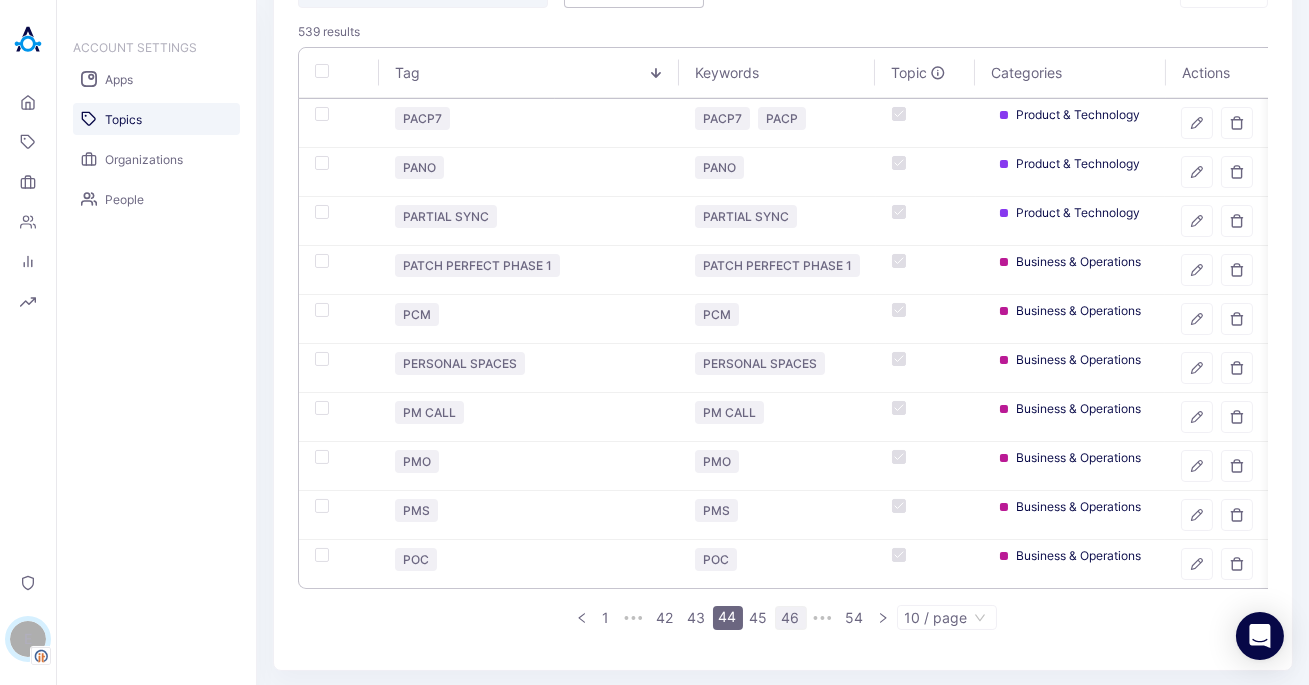 click on "42" at bounding box center [665, 618] 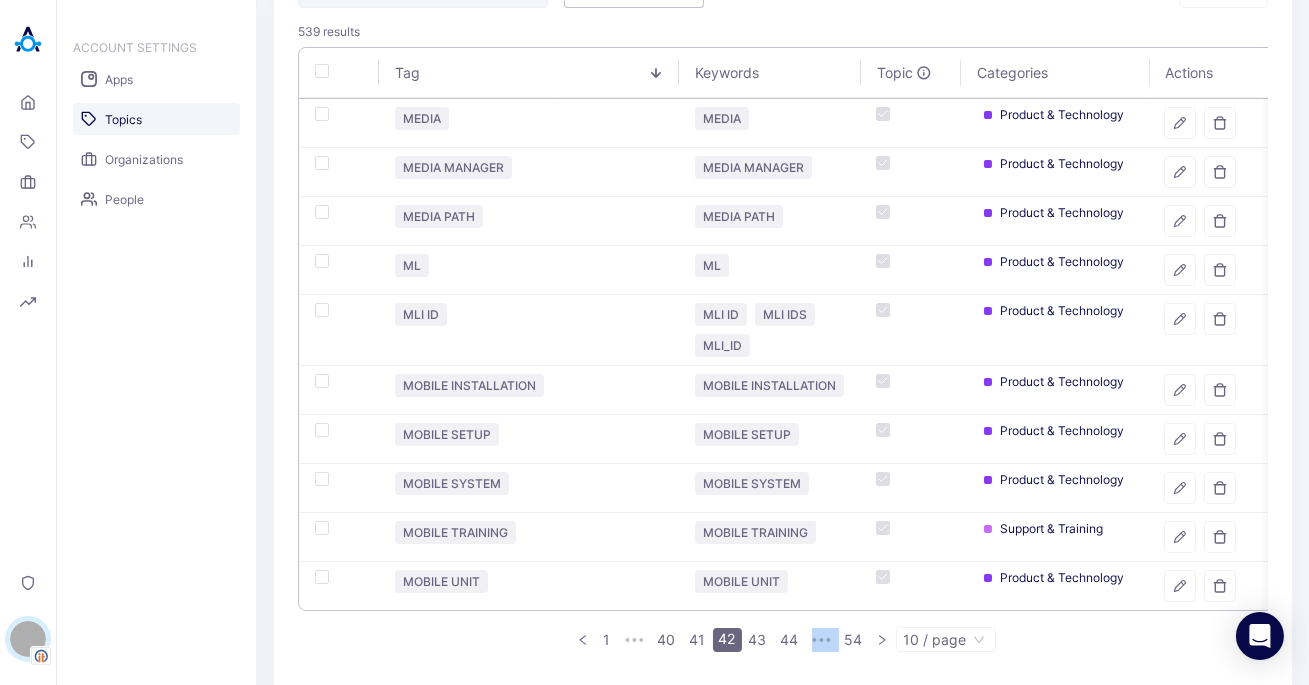 click on "1 ••• 40 41 42 43 44 ••• 54 10 / page" at bounding box center [783, 639] 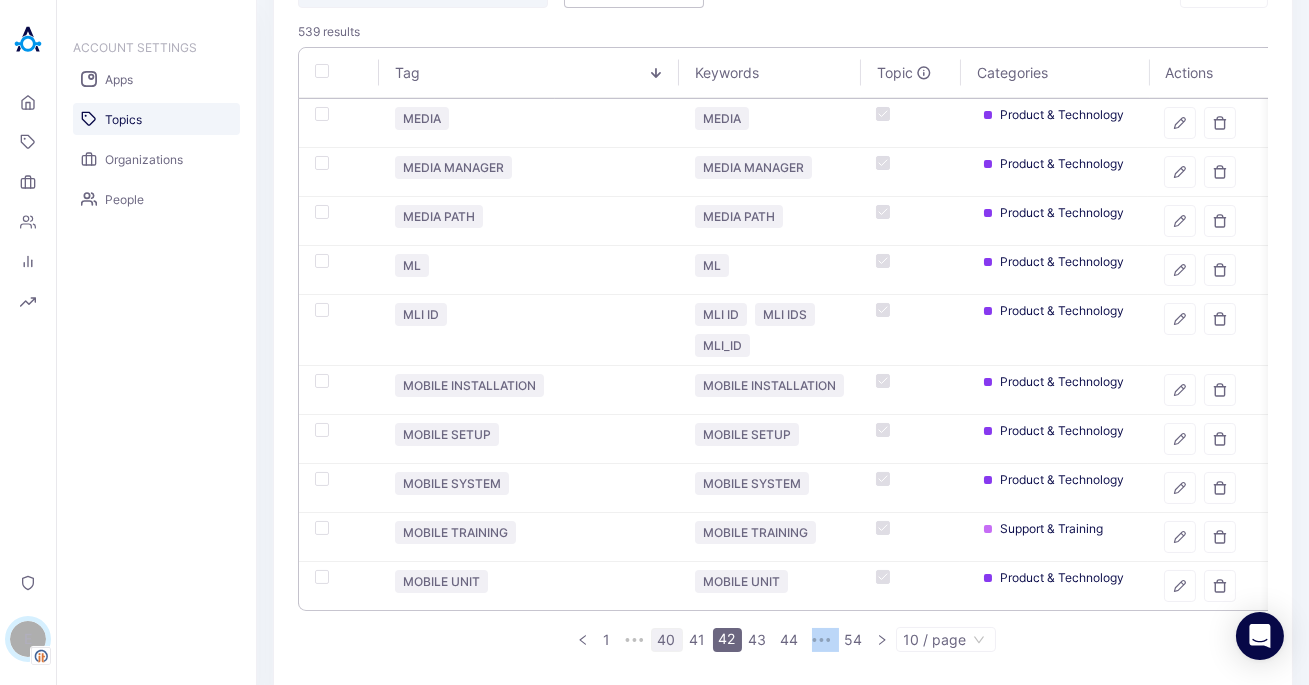 click on "40" at bounding box center (667, 640) 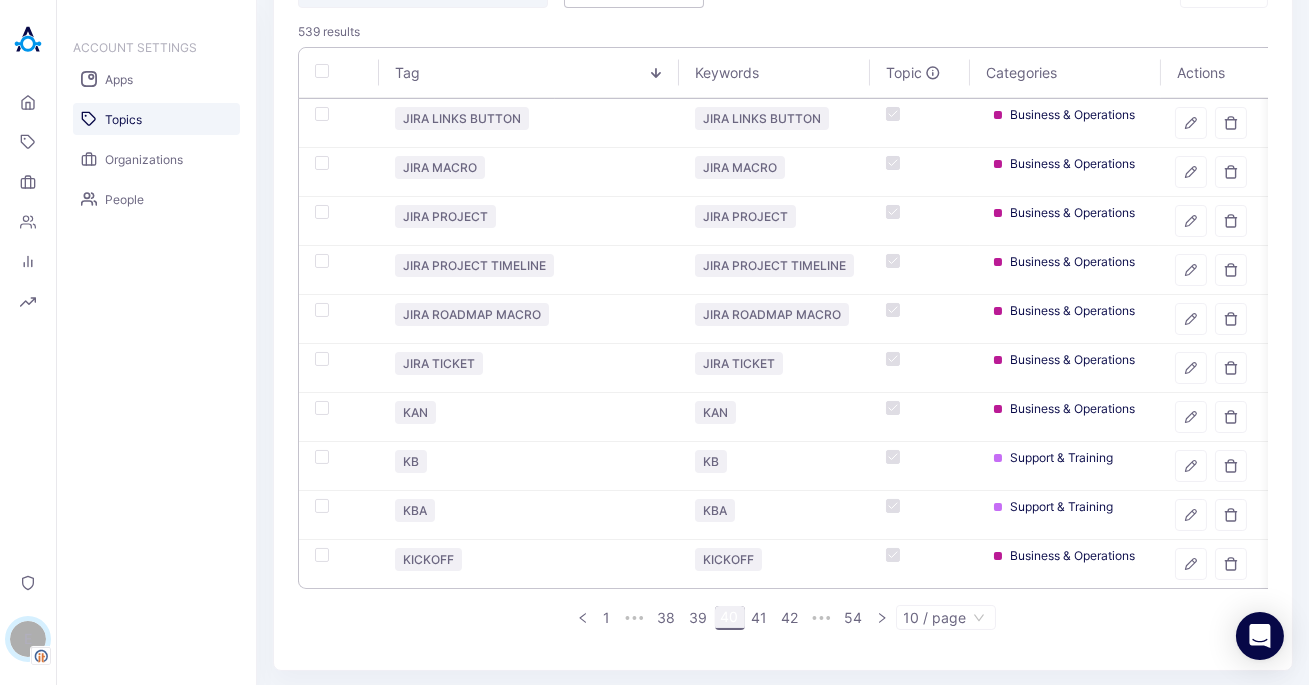 click on "Tag Keywords Topic Categories Actions             JIRA LINKS BUTTON JIRA LINKS BUTTON Business & Operations JIRA MACRO JIRA MACRO Business & Operations JIRA PROJECT JIRA PROJECT Business & Operations JIRA PROJECT TIMELINE JIRA PROJECT TIMELINE Business & Operations JIRA ROADMAP MACRO JIRA ROADMAP MACRO Business & Operations JIRA TICKET JIRA TICKET Business & Operations KAN KAN Business & Operations KB KB Support & Training KBA KBA Support & Training KICKOFF KICKOFF Business & Operations 1 ••• 38 39 40 41 42 ••• 54 10 / page" at bounding box center (783, 346) 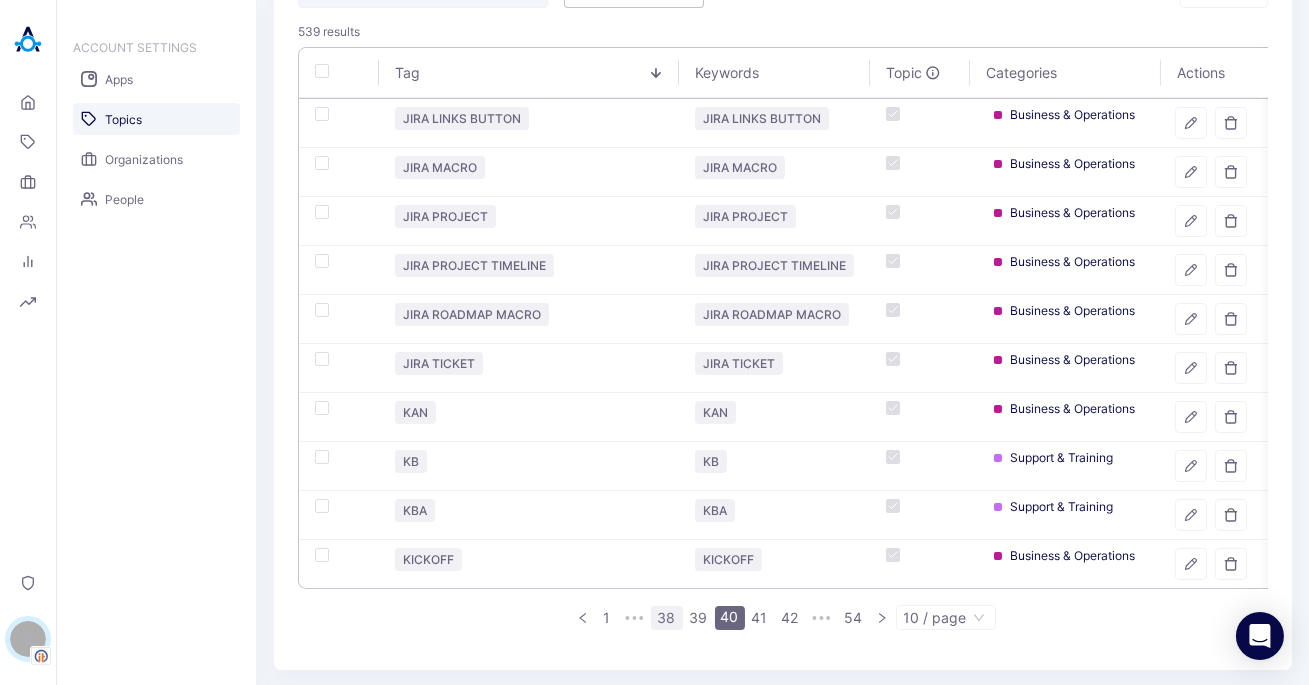 click on "38" at bounding box center (667, 618) 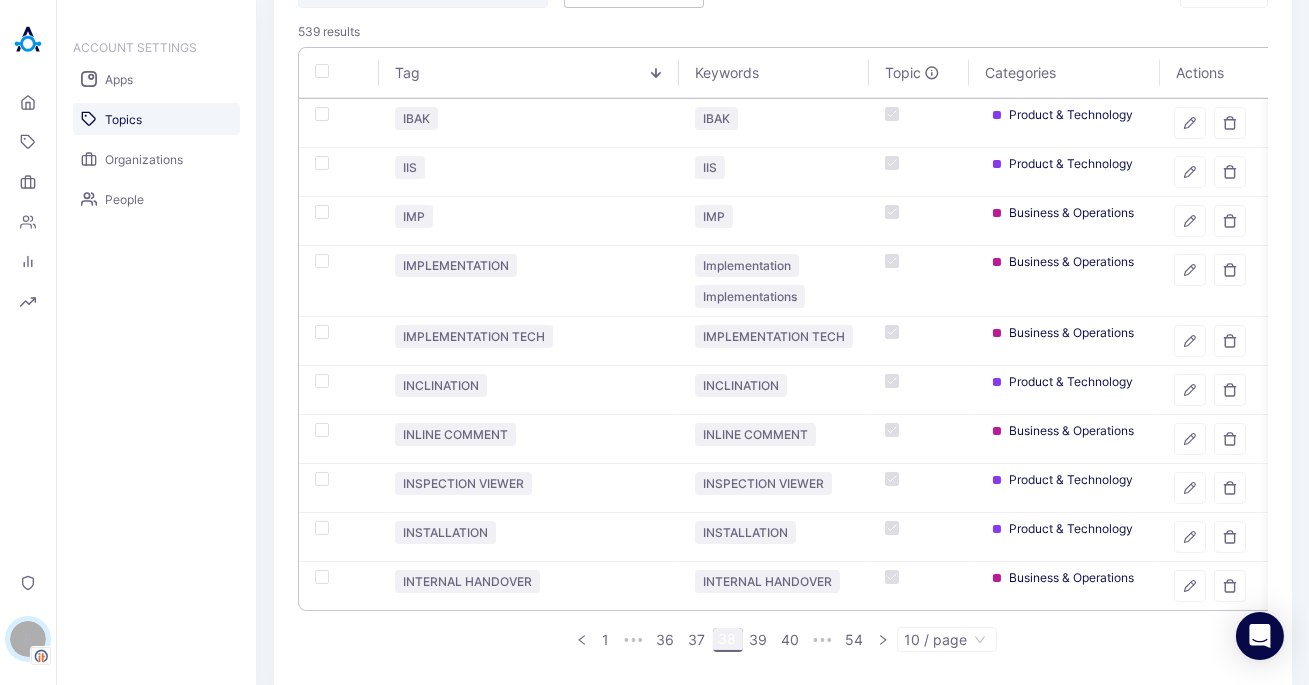 click on "1 ••• [NUMBER] [NUMBER] [NUMBER] [NUMBER] ••• [NUMBER] [NUMBER] / page" at bounding box center (783, 349) 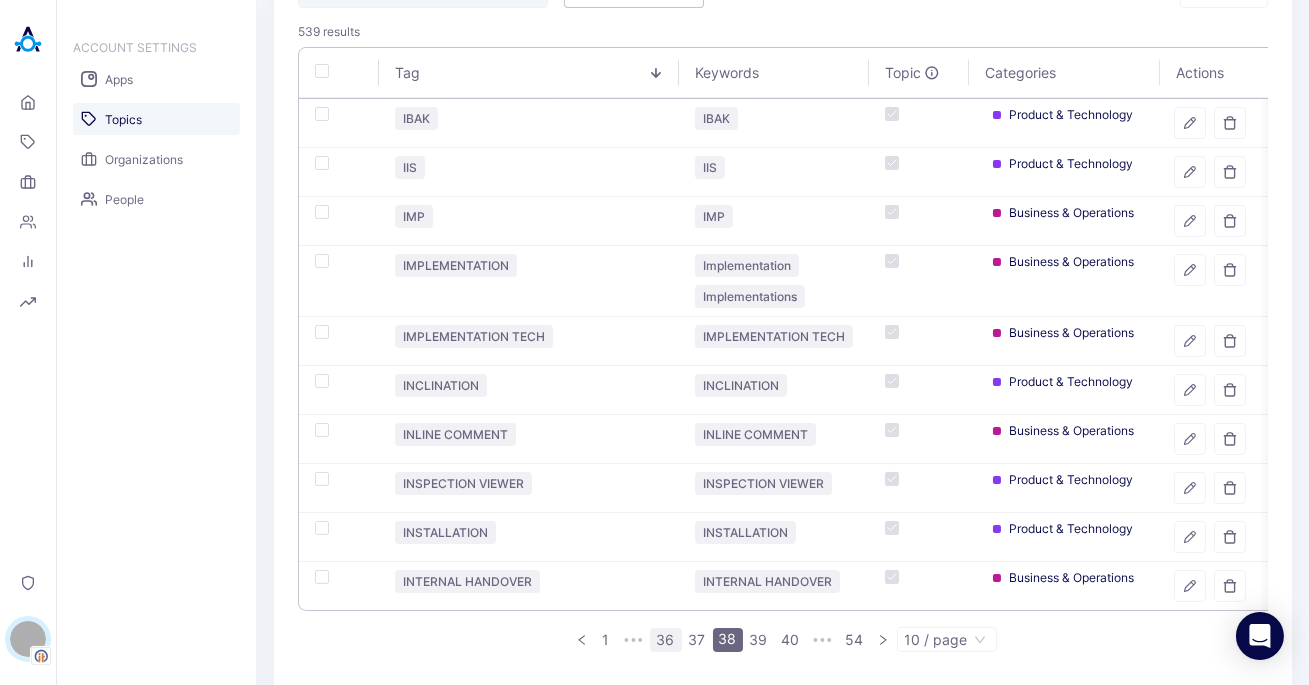 click on "36" at bounding box center [666, 640] 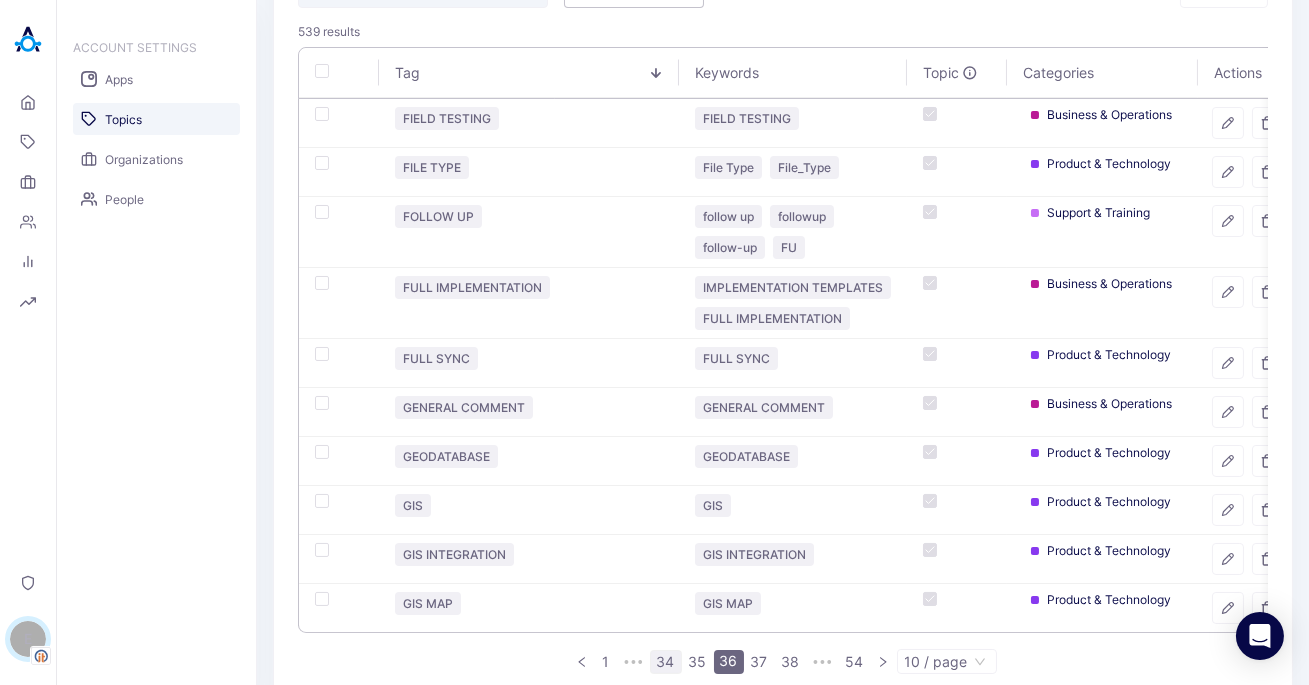 click on "34" at bounding box center (666, 662) 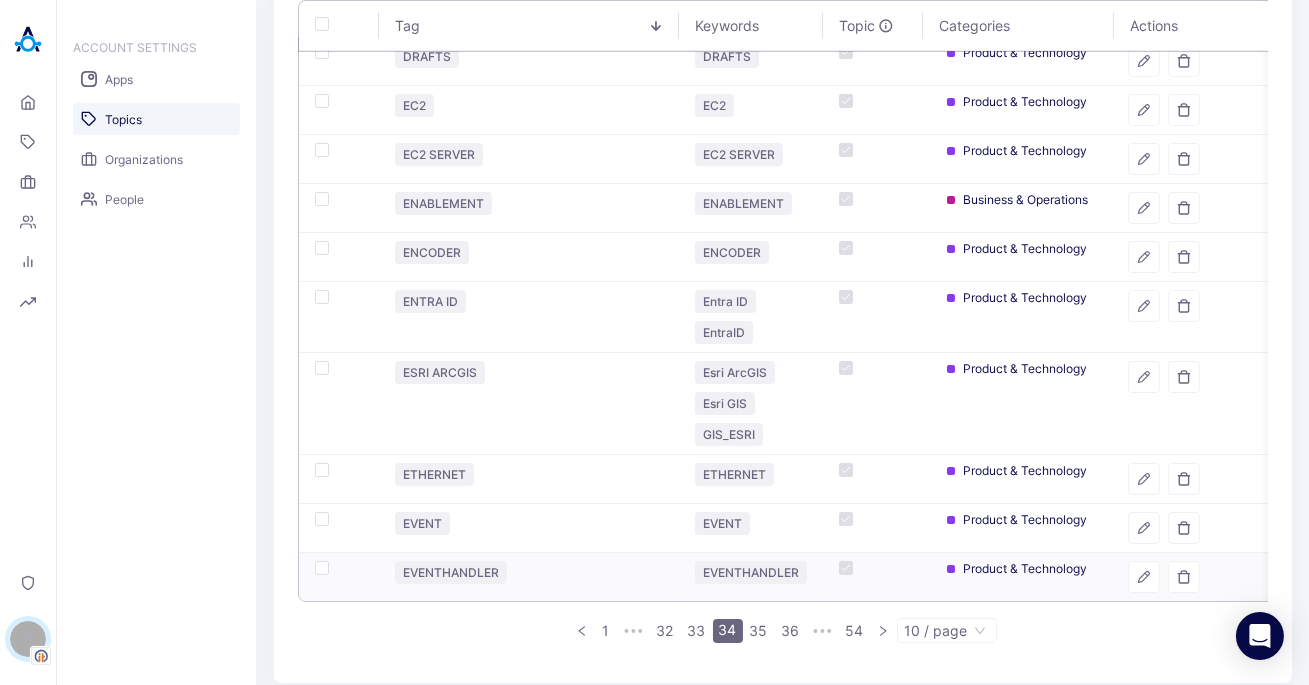 scroll, scrollTop: 291, scrollLeft: 0, axis: vertical 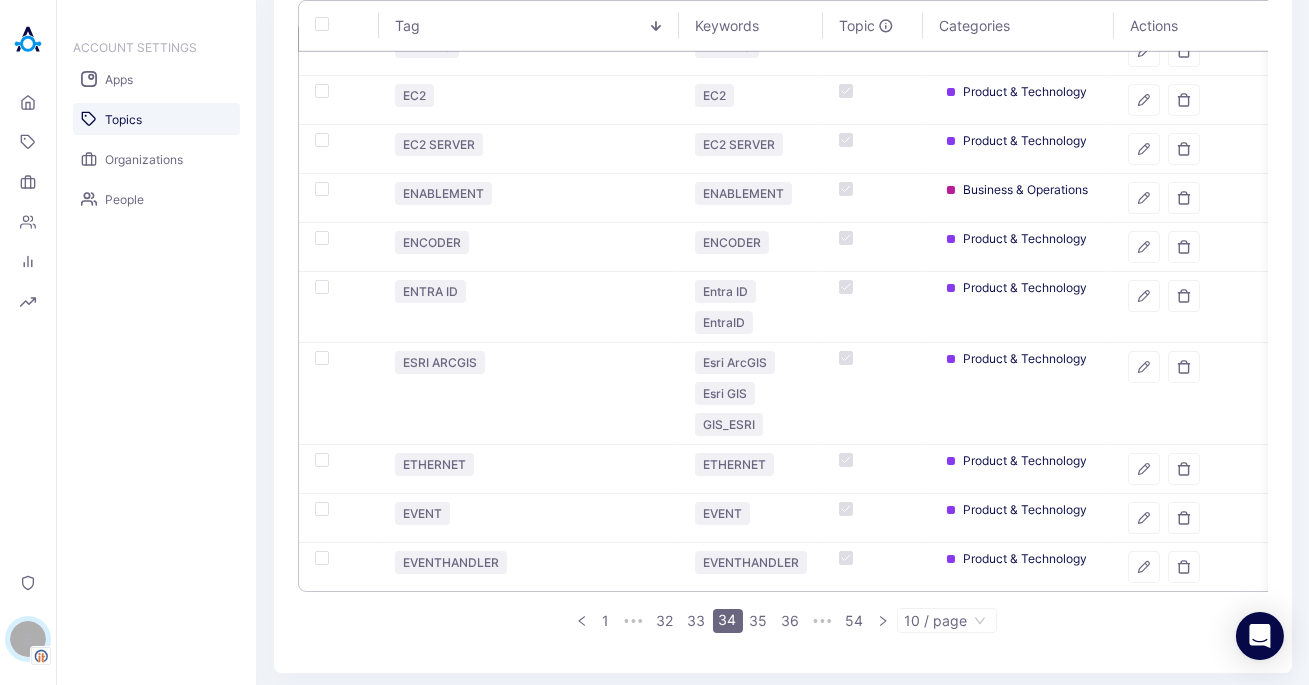click on "Tag Keywords Topic Categories Actions             DRAFTS DRAFTS Product & Technology EC2 EC2 Product & Technology EC2 SERVER EC2 SERVER Product & Technology ENABLEMENT ENABLEMENT Business & Operations ENCODER ENCODER Product & Technology ENTRA ID Entra ID EntraID Product & Technology ESRI ARCGIS Esri ArcGIS Esri GIS GIS_ESRI Product & Technology ETHERNET ETHERNET Product & Technology EVENT EVENT Product & Technology EVENTHANDLER EVENTHANDLER Product & Technology 1 ••• 32 33 34 35 36 ••• 54 10 / page" at bounding box center (783, 304) 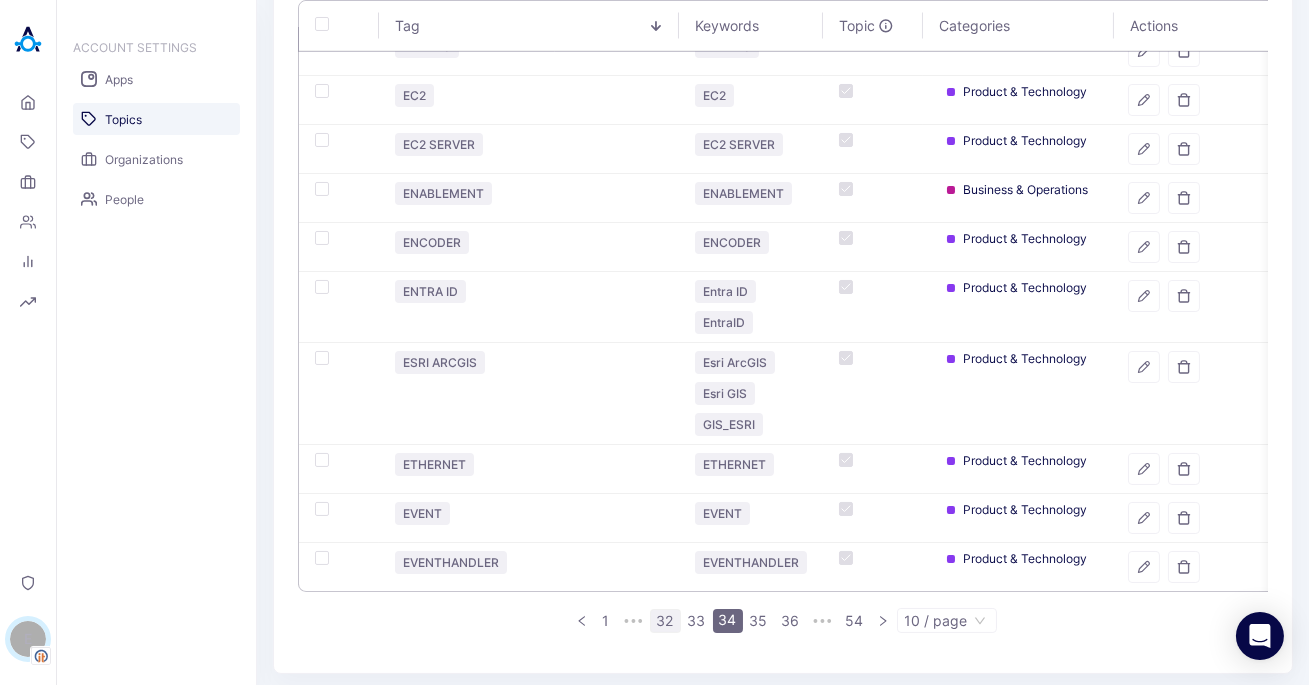 click on "32" at bounding box center (665, 621) 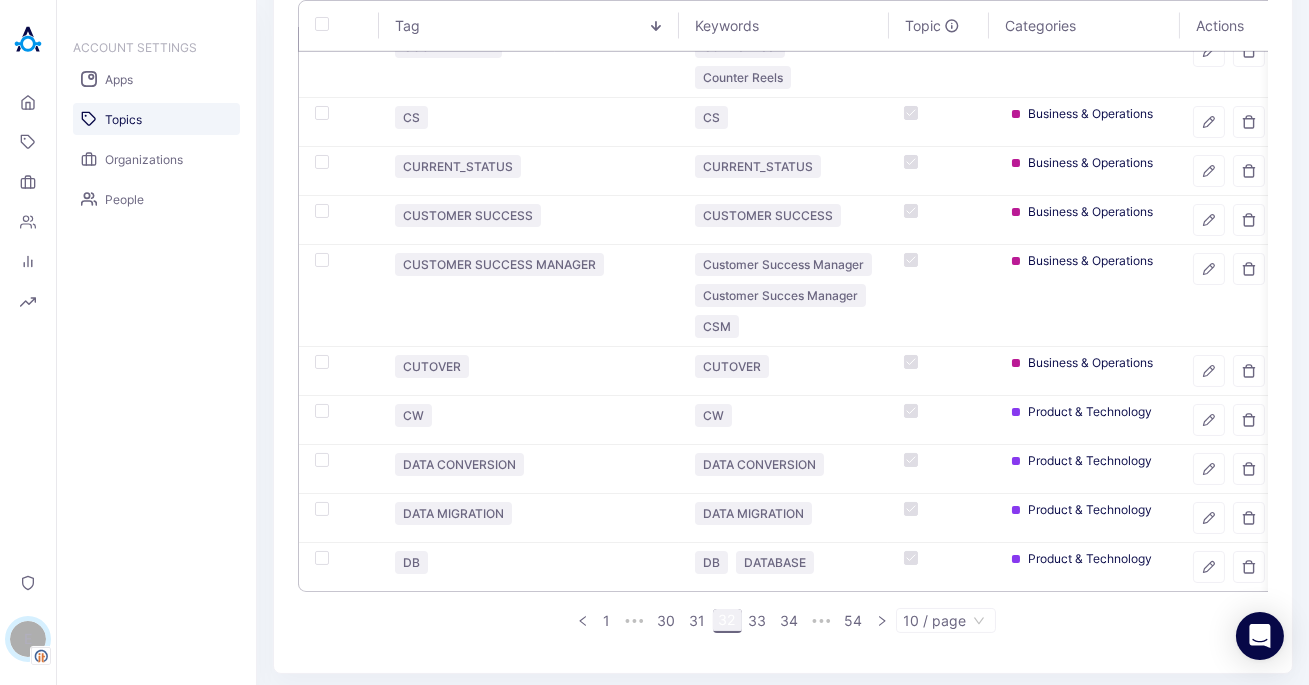 click on "30" at bounding box center (667, 621) 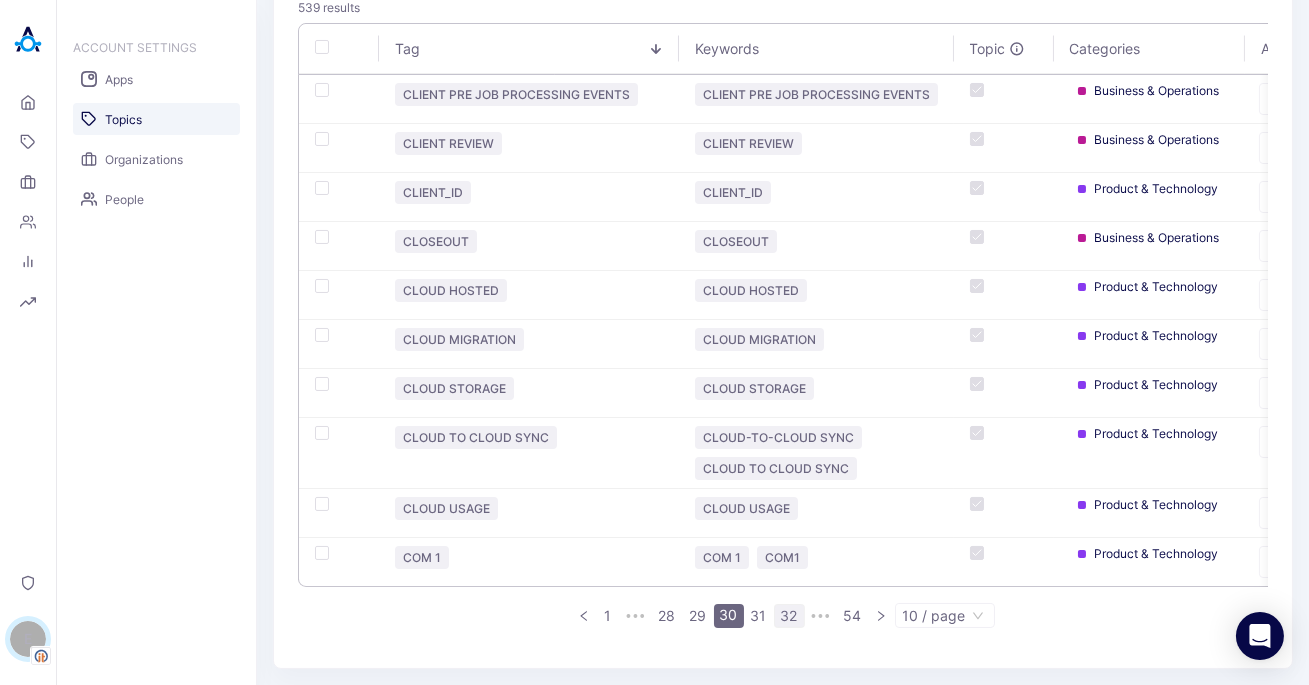 scroll, scrollTop: 240, scrollLeft: 0, axis: vertical 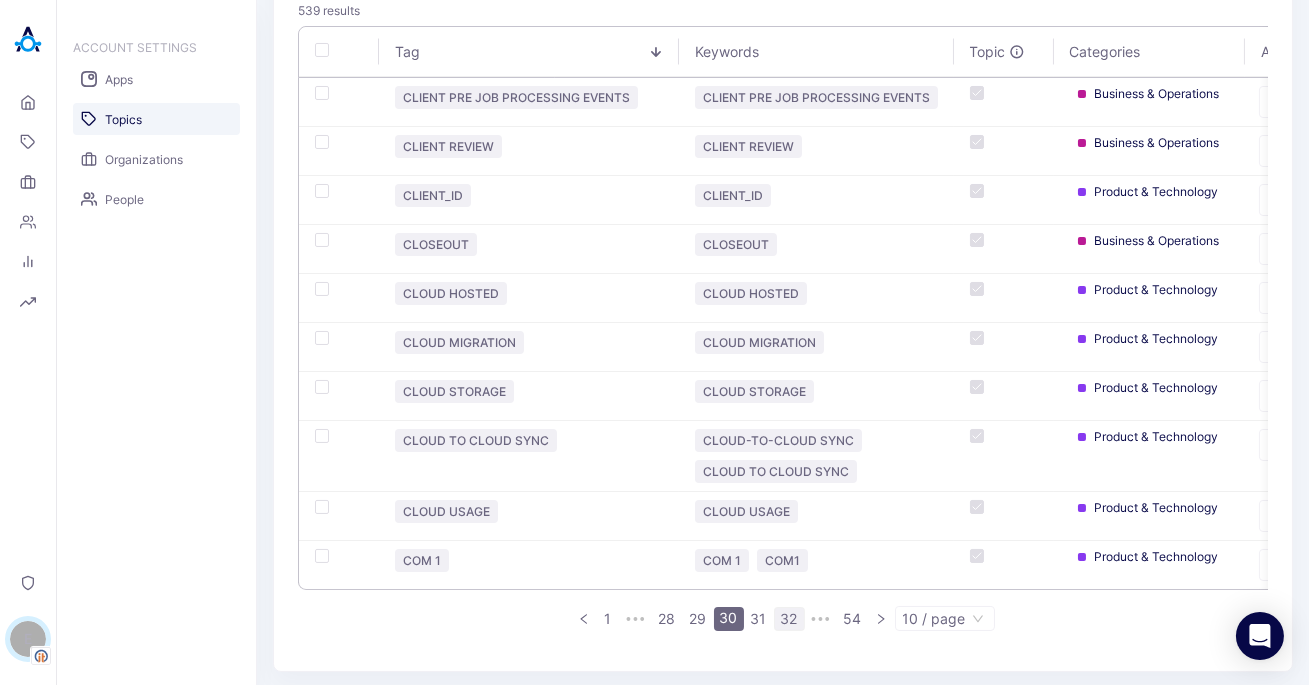 click on "28" at bounding box center (667, 619) 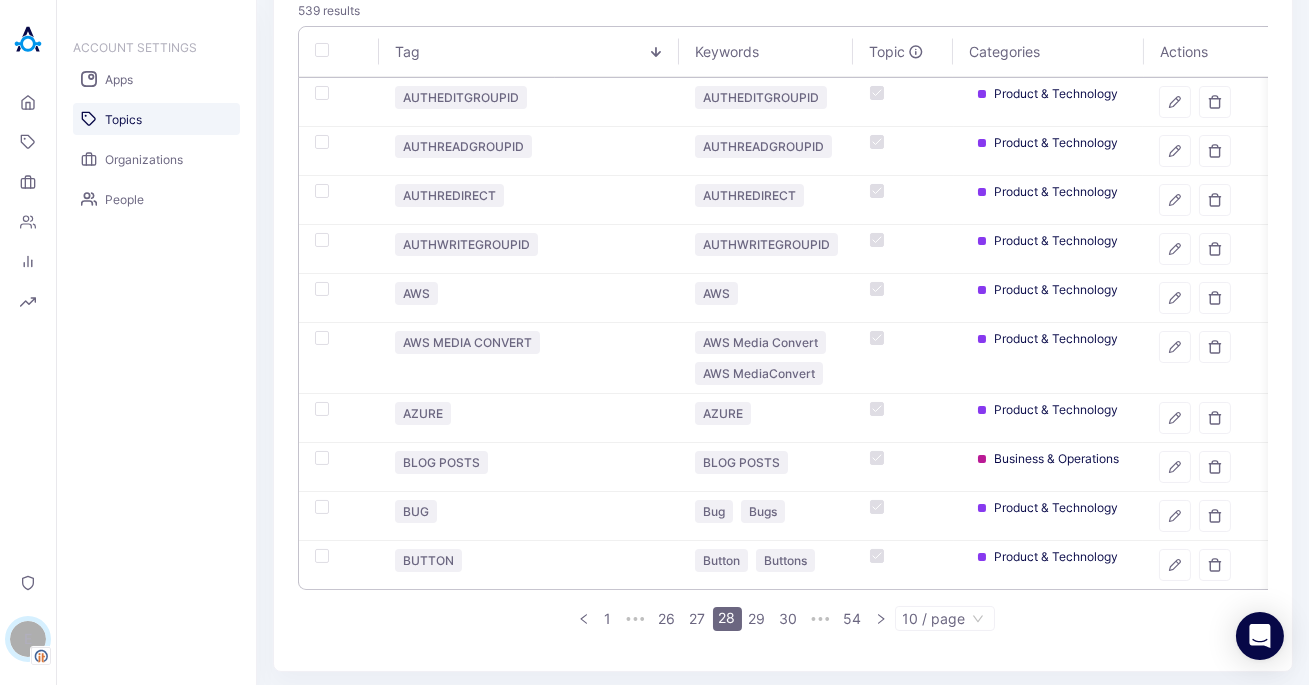 click on "26" at bounding box center [667, 619] 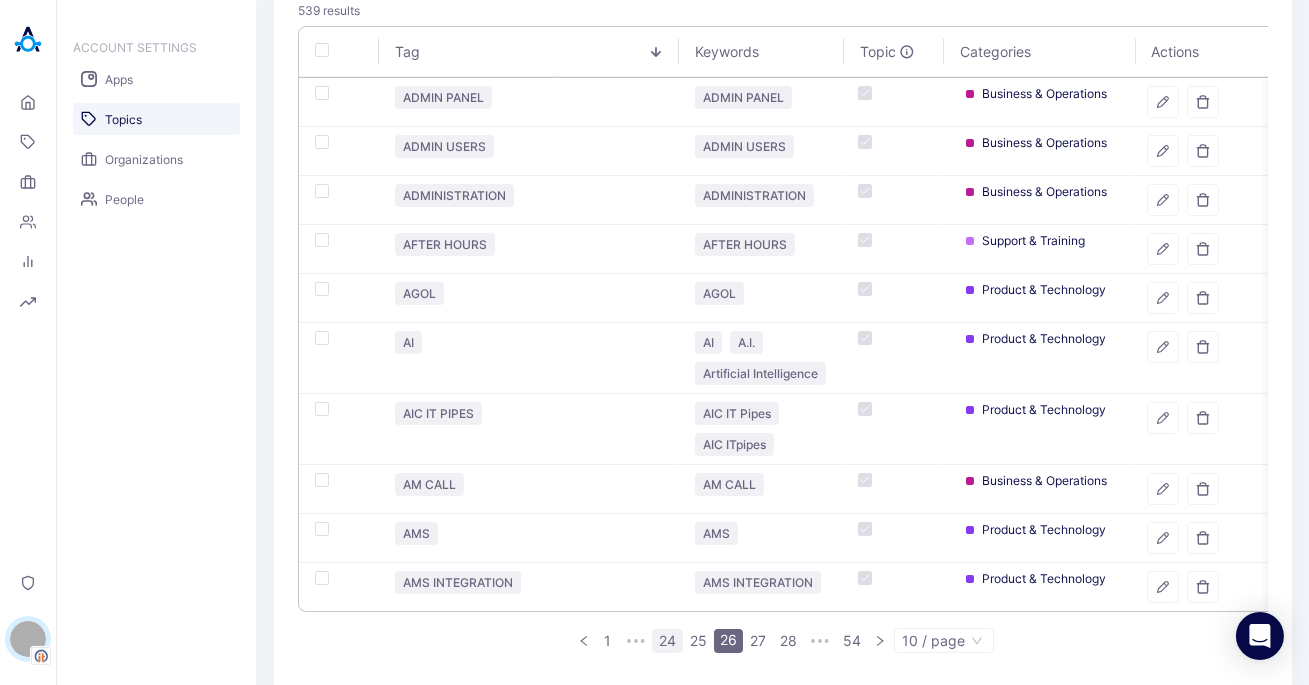 click on "24" at bounding box center (667, 641) 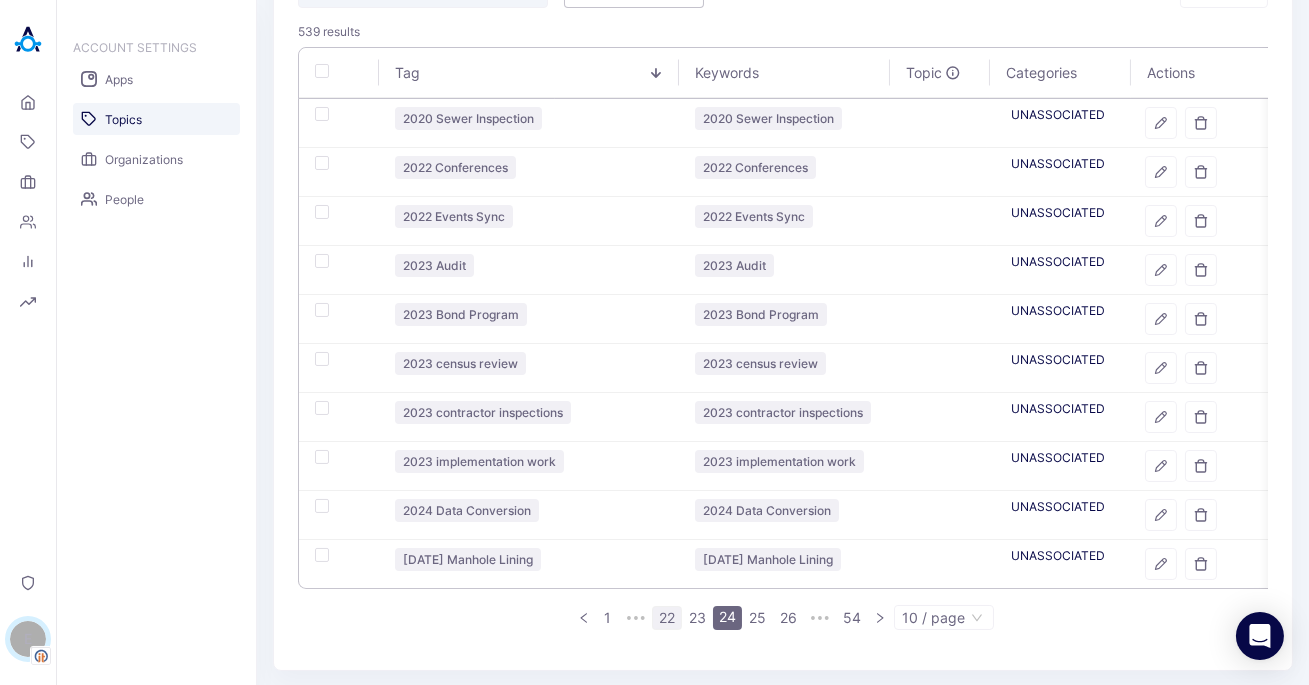 click on "22" at bounding box center [667, 618] 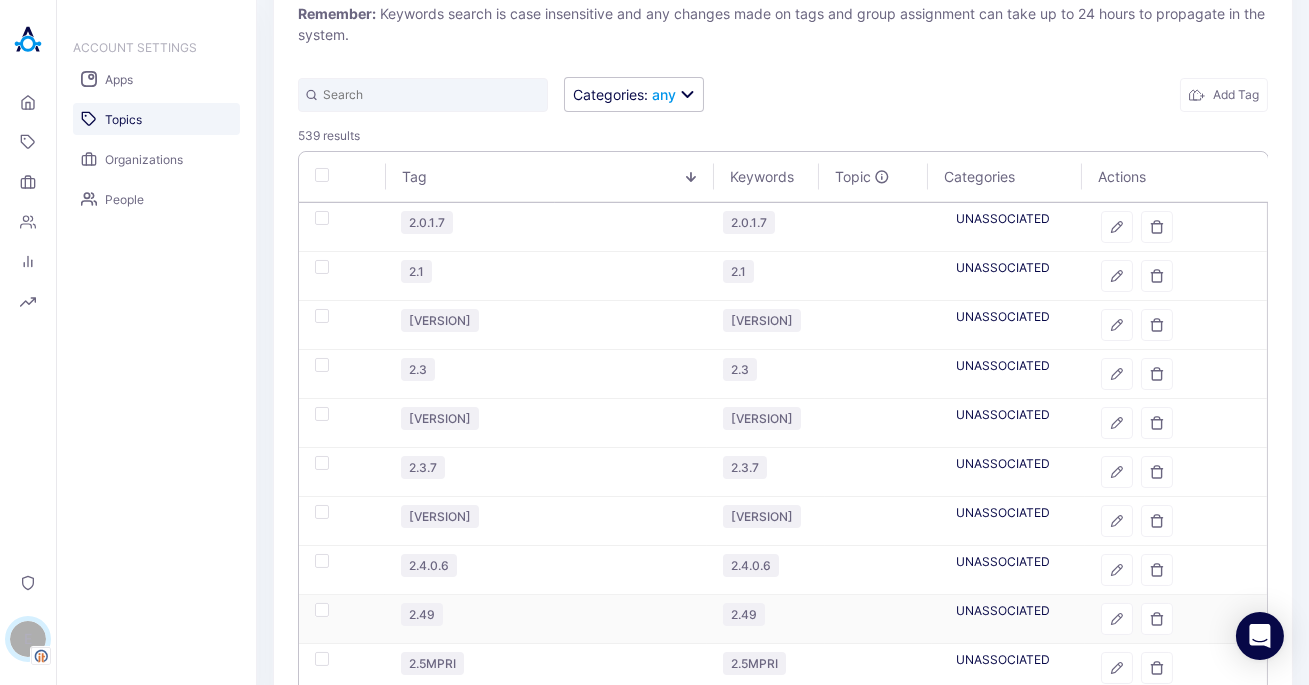 scroll, scrollTop: 219, scrollLeft: 0, axis: vertical 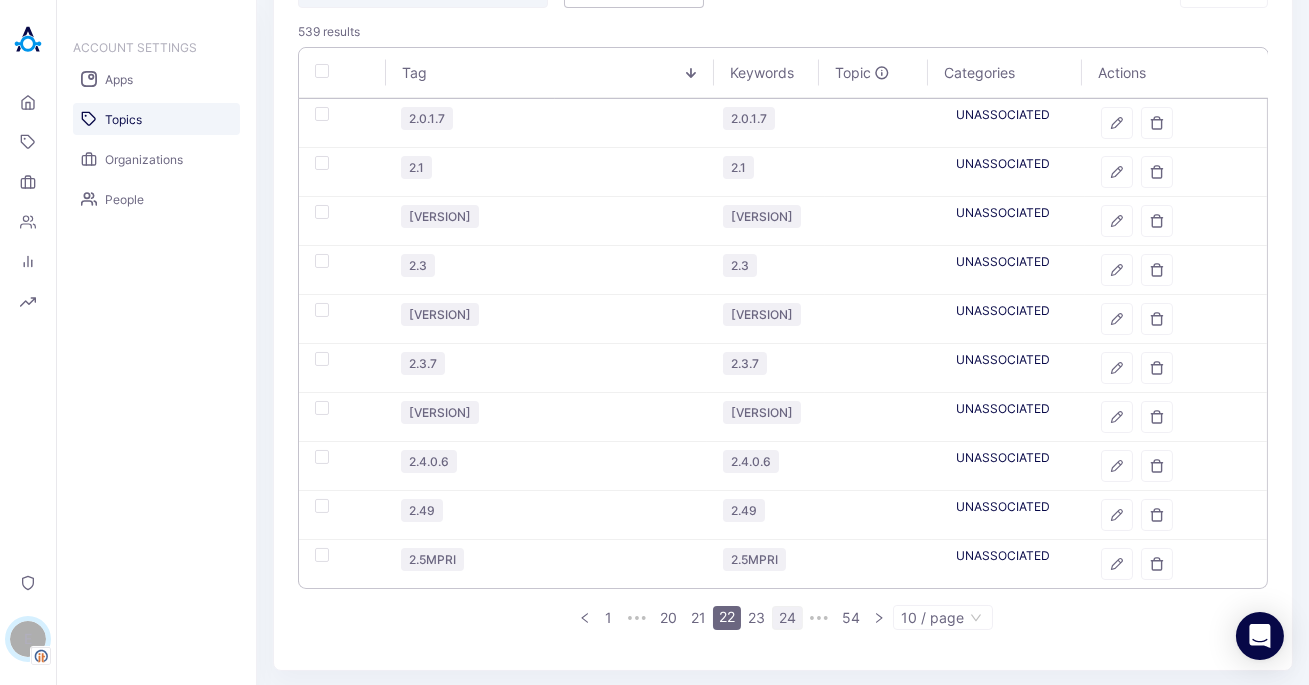 click on "24" at bounding box center (787, 618) 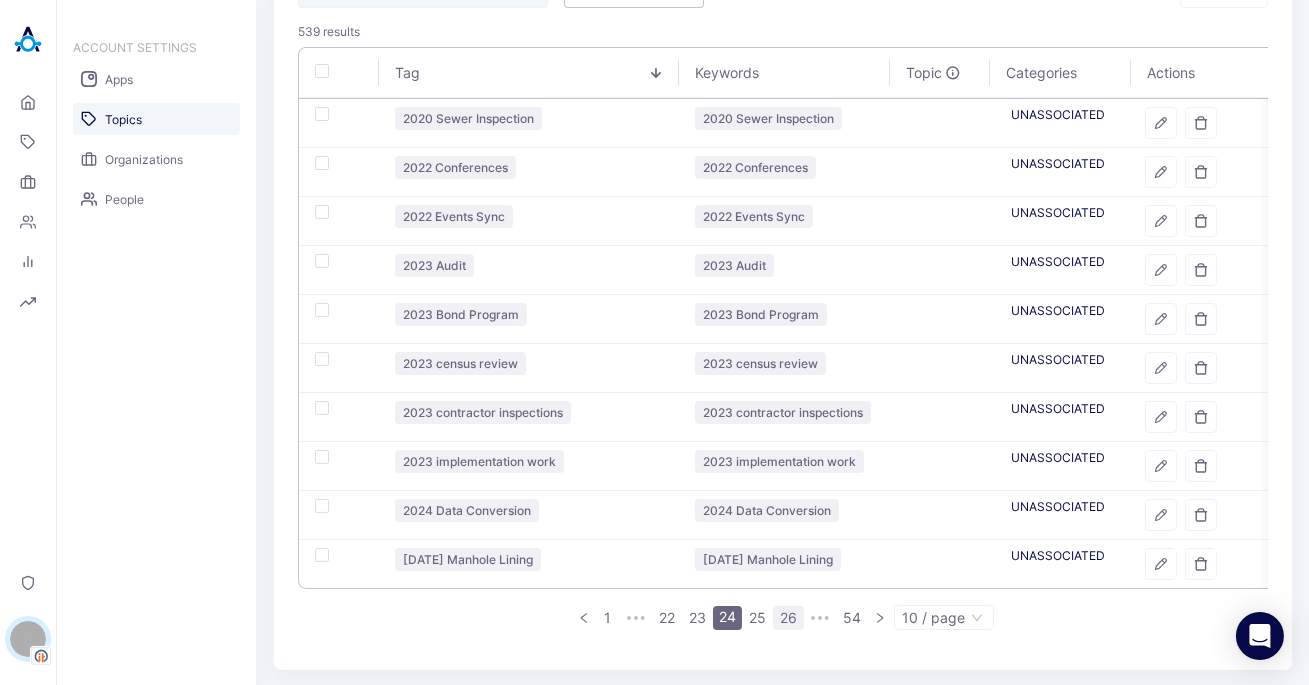click on "26" at bounding box center [788, 618] 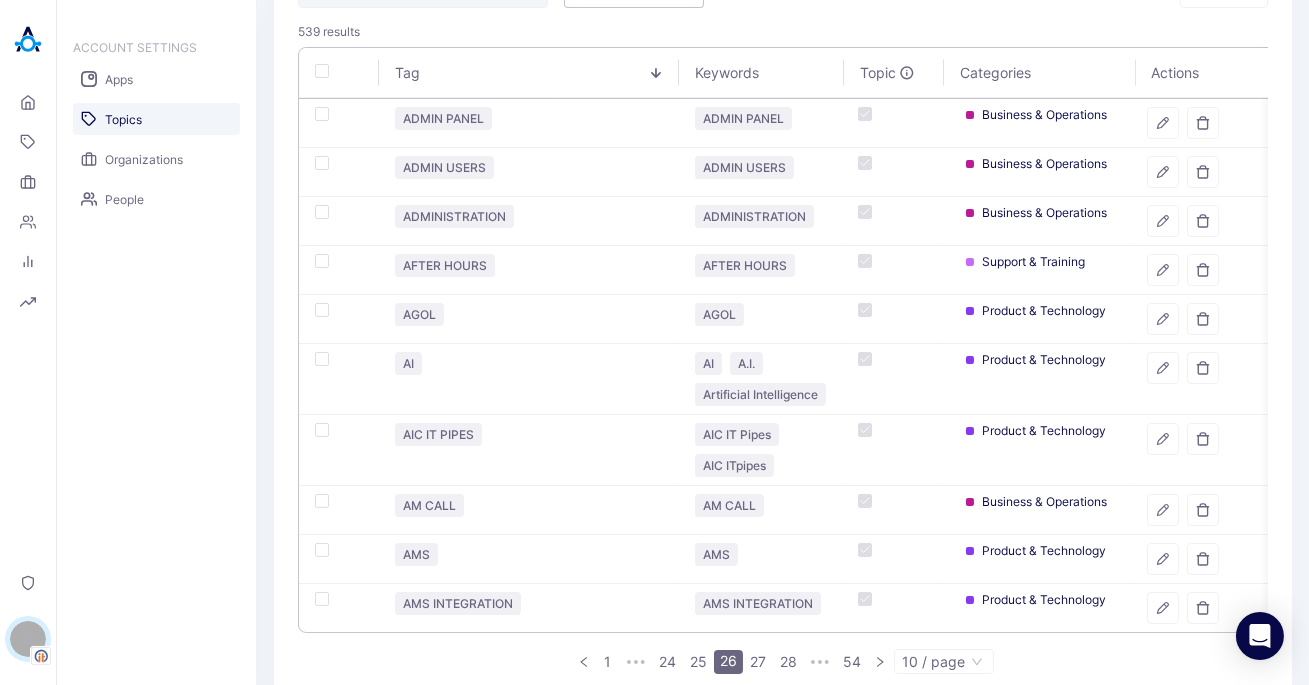 scroll, scrollTop: 260, scrollLeft: 0, axis: vertical 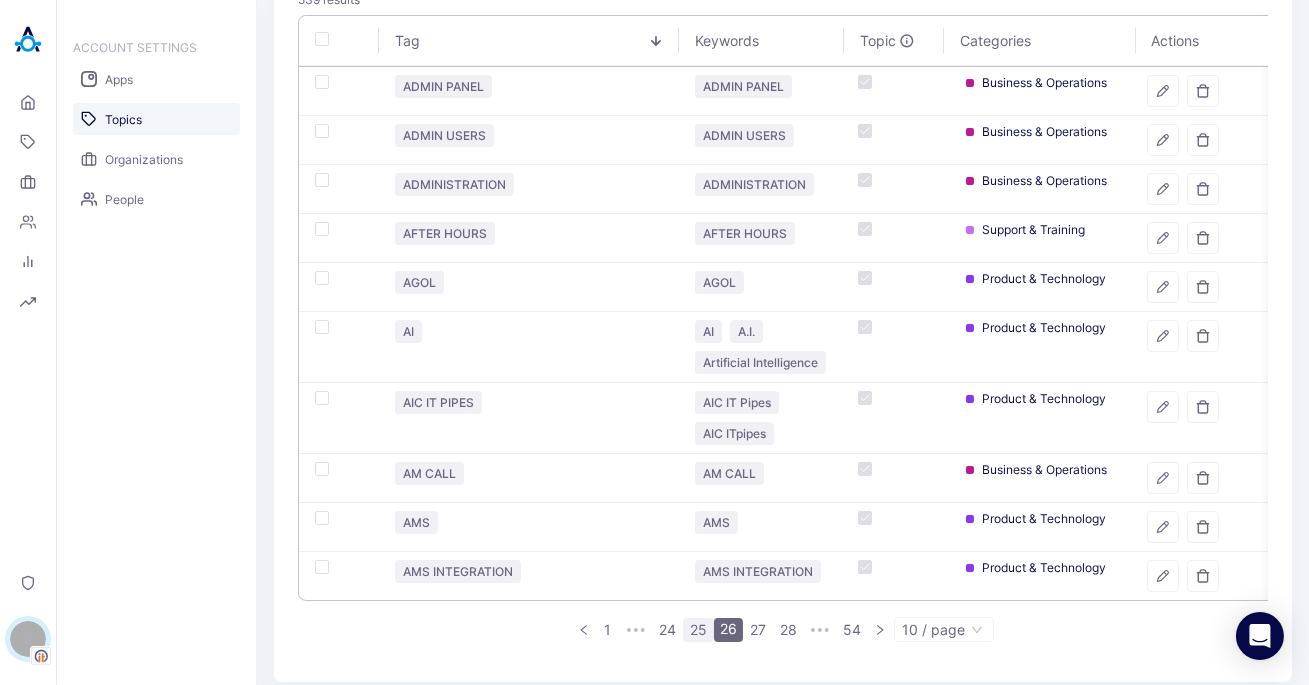 click on "25" at bounding box center [698, 630] 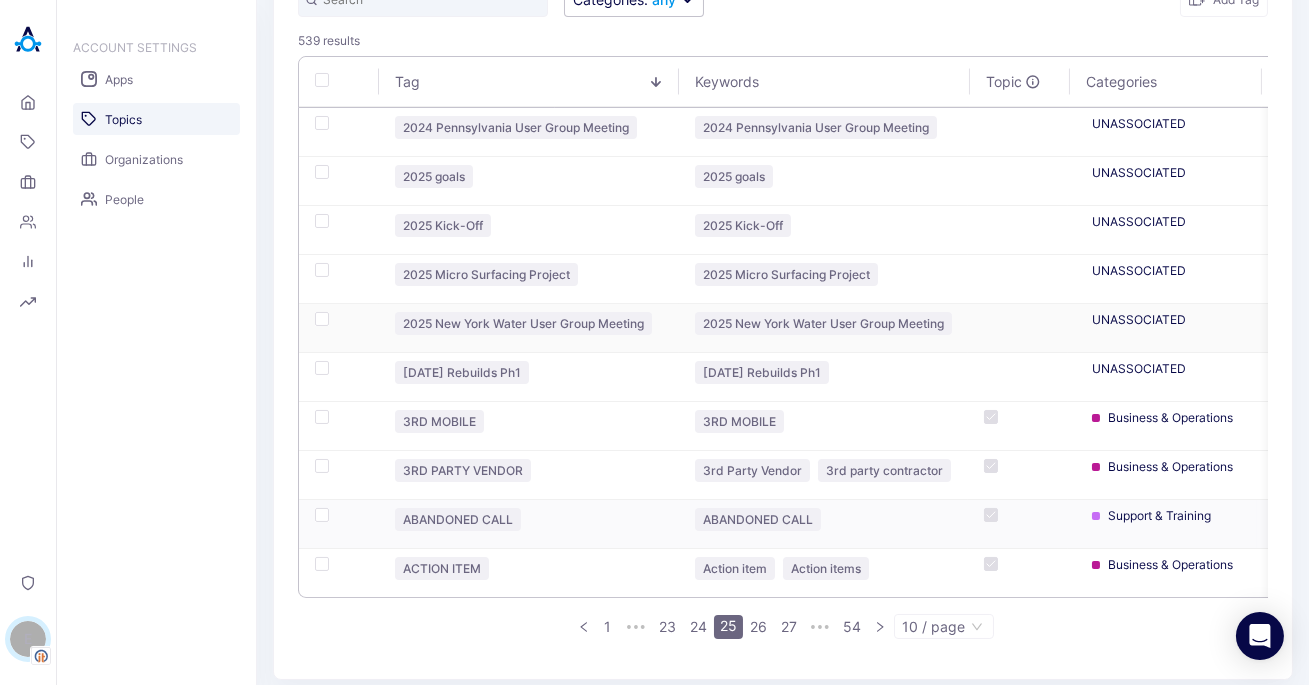 scroll, scrollTop: 219, scrollLeft: 0, axis: vertical 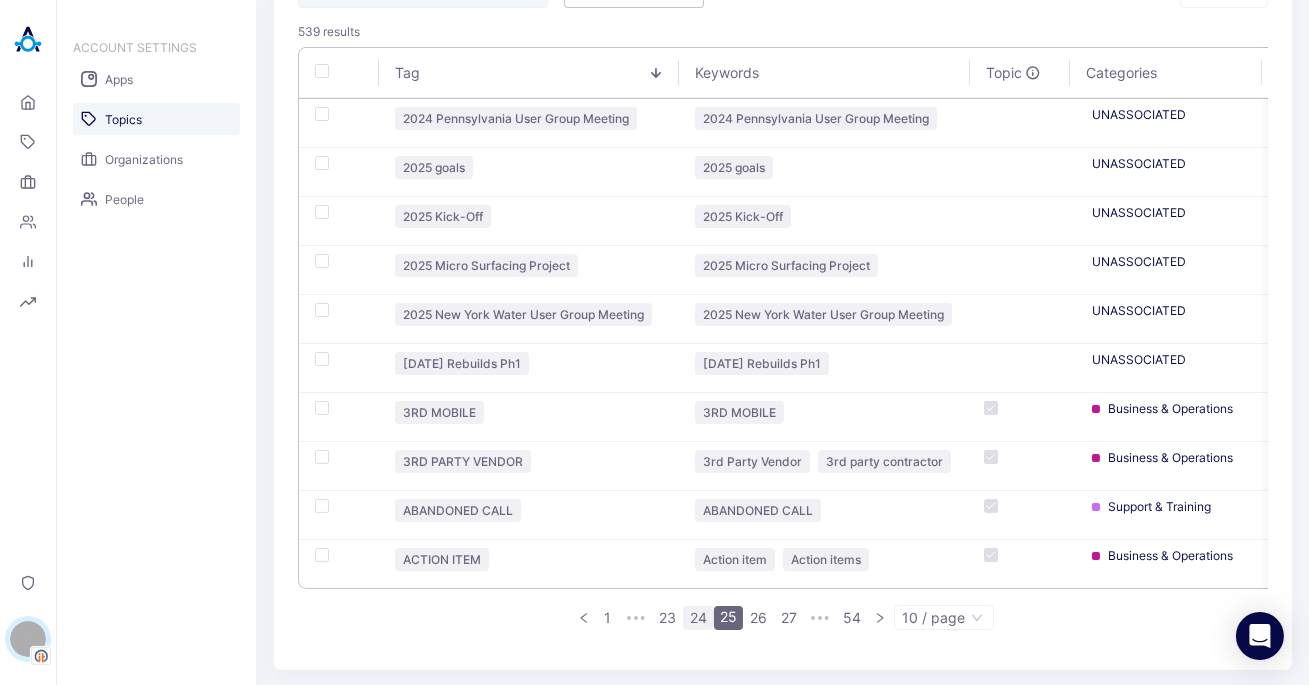 click on "24" at bounding box center (698, 618) 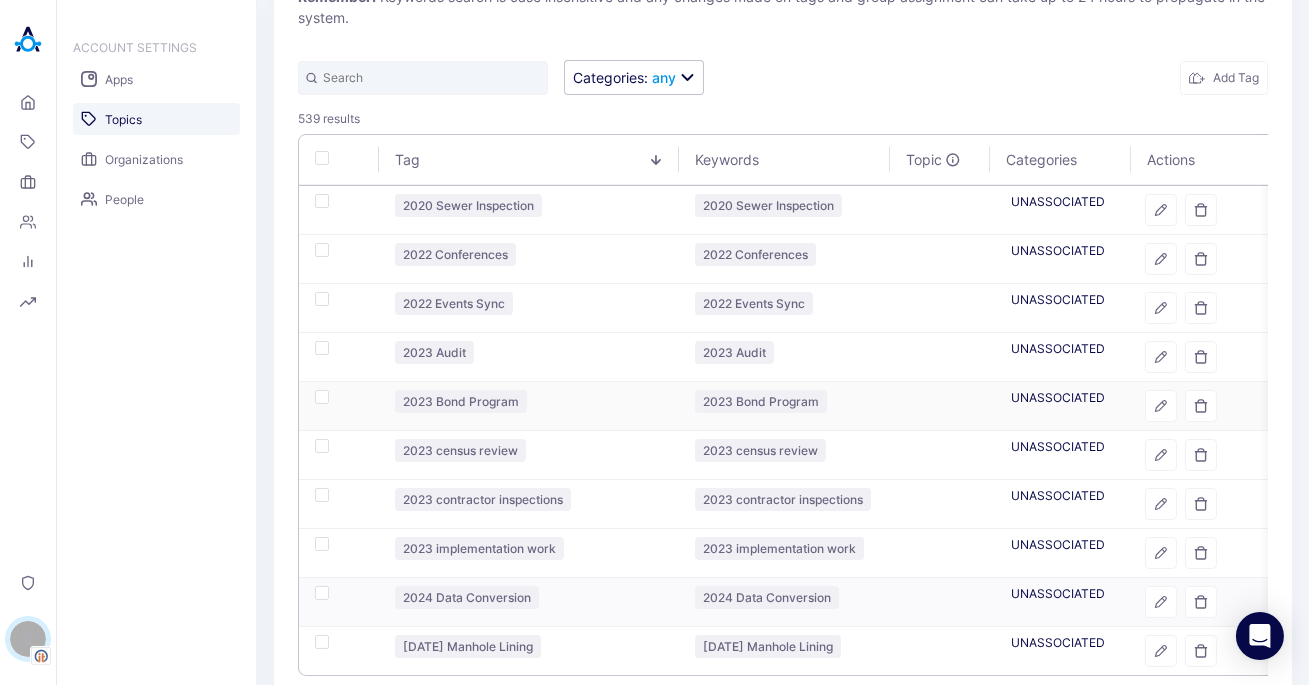 scroll, scrollTop: 219, scrollLeft: 0, axis: vertical 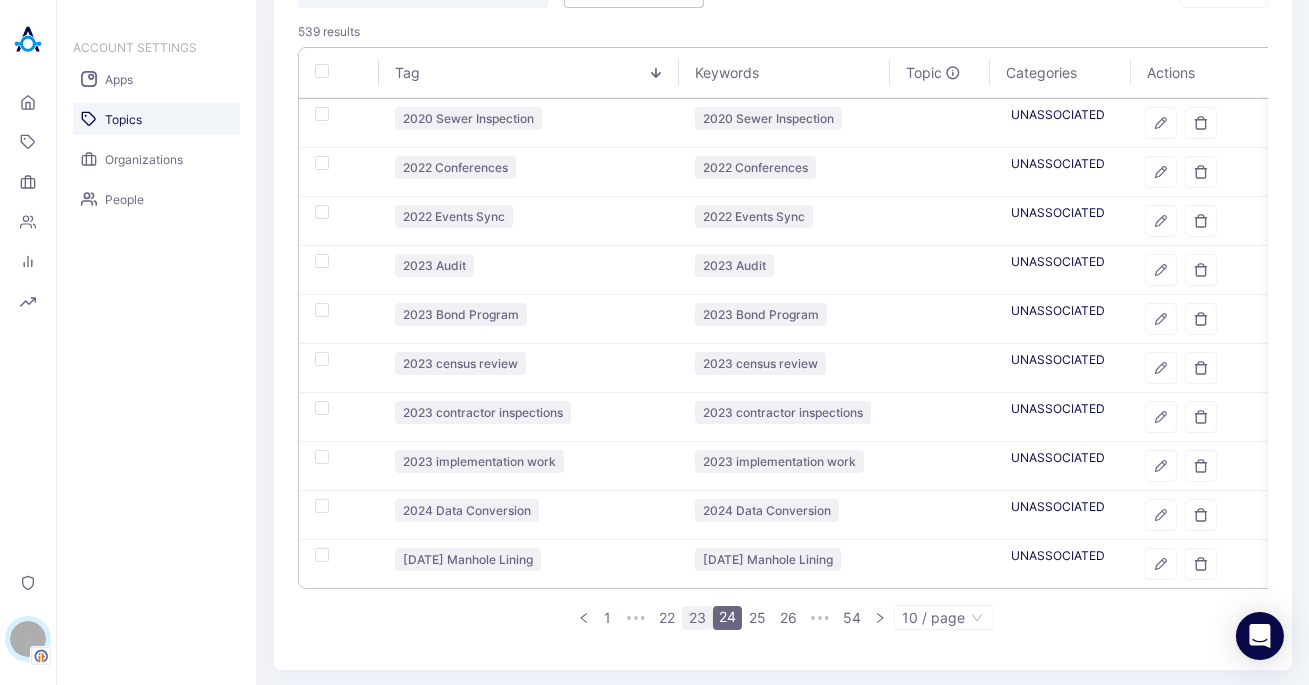 click on "23" at bounding box center (697, 618) 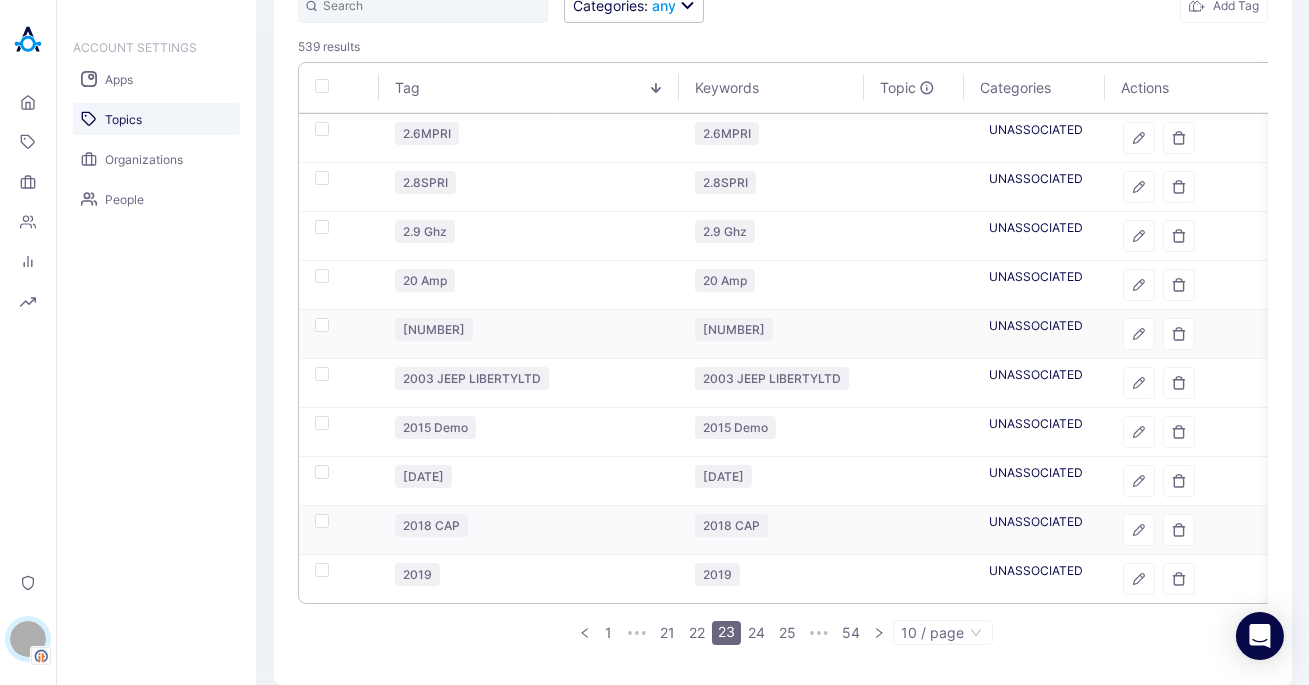 scroll, scrollTop: 219, scrollLeft: 0, axis: vertical 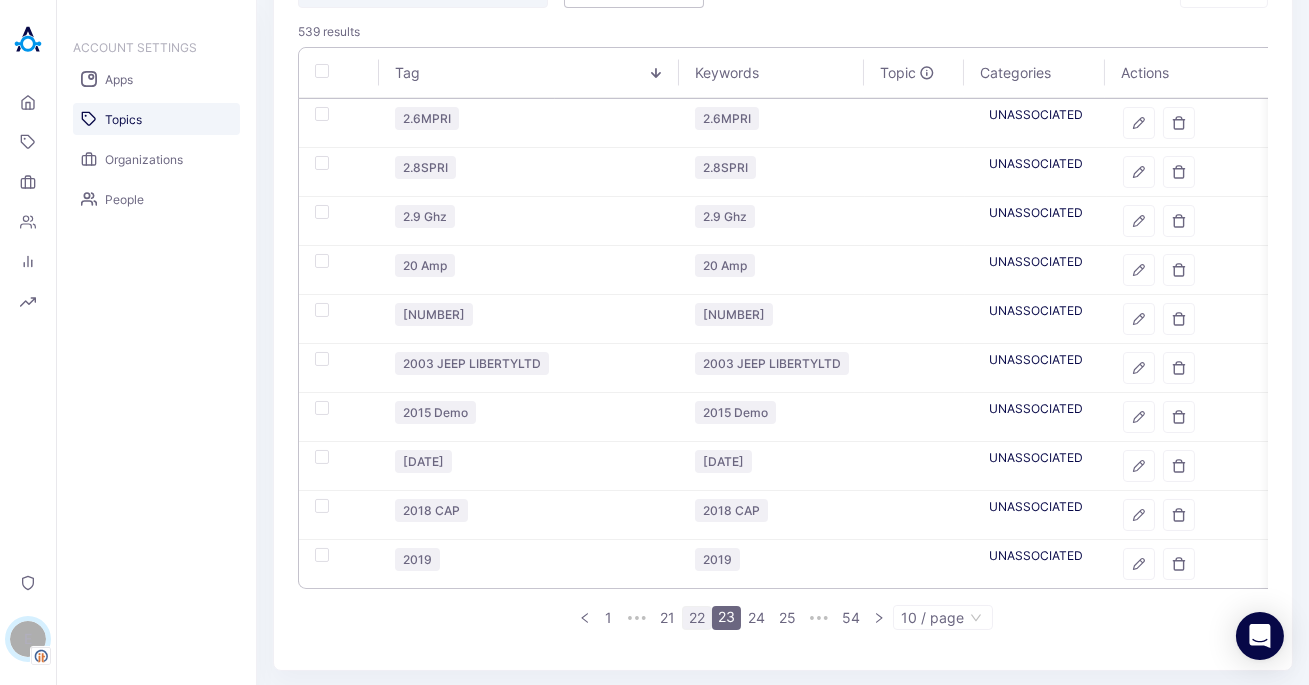 click on "22" at bounding box center [697, 618] 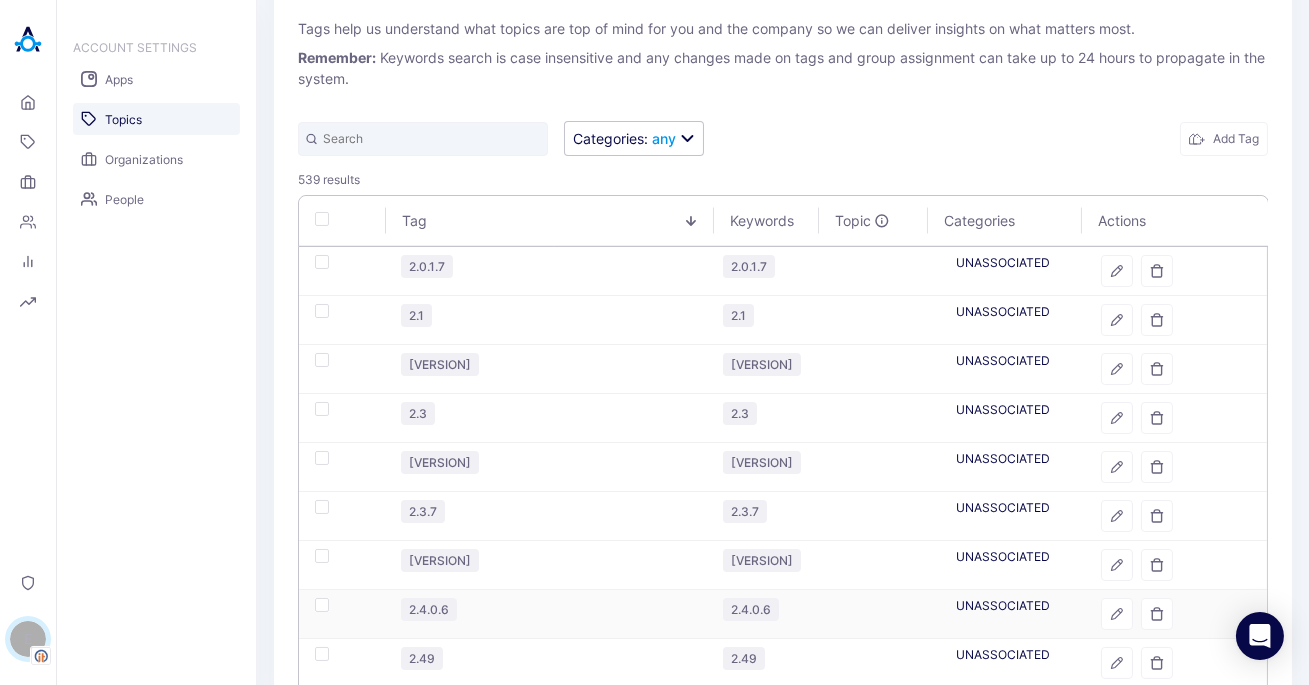 scroll, scrollTop: 219, scrollLeft: 0, axis: vertical 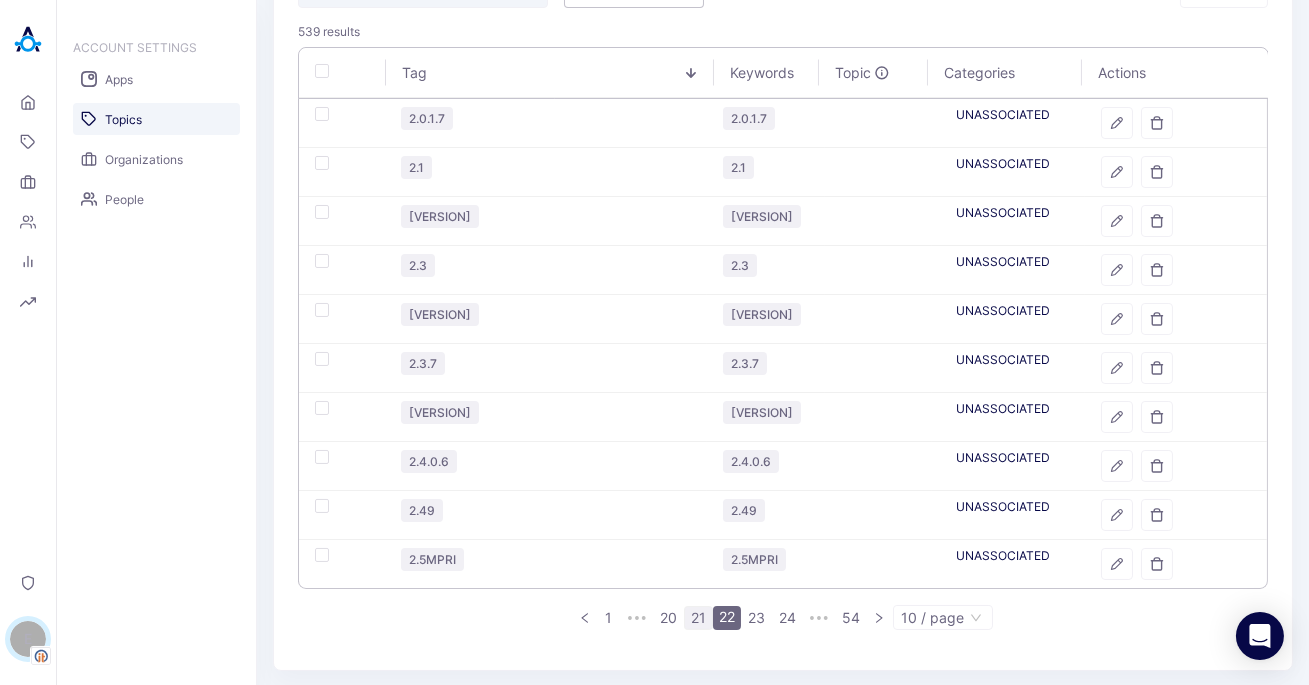 click on "21" at bounding box center (698, 618) 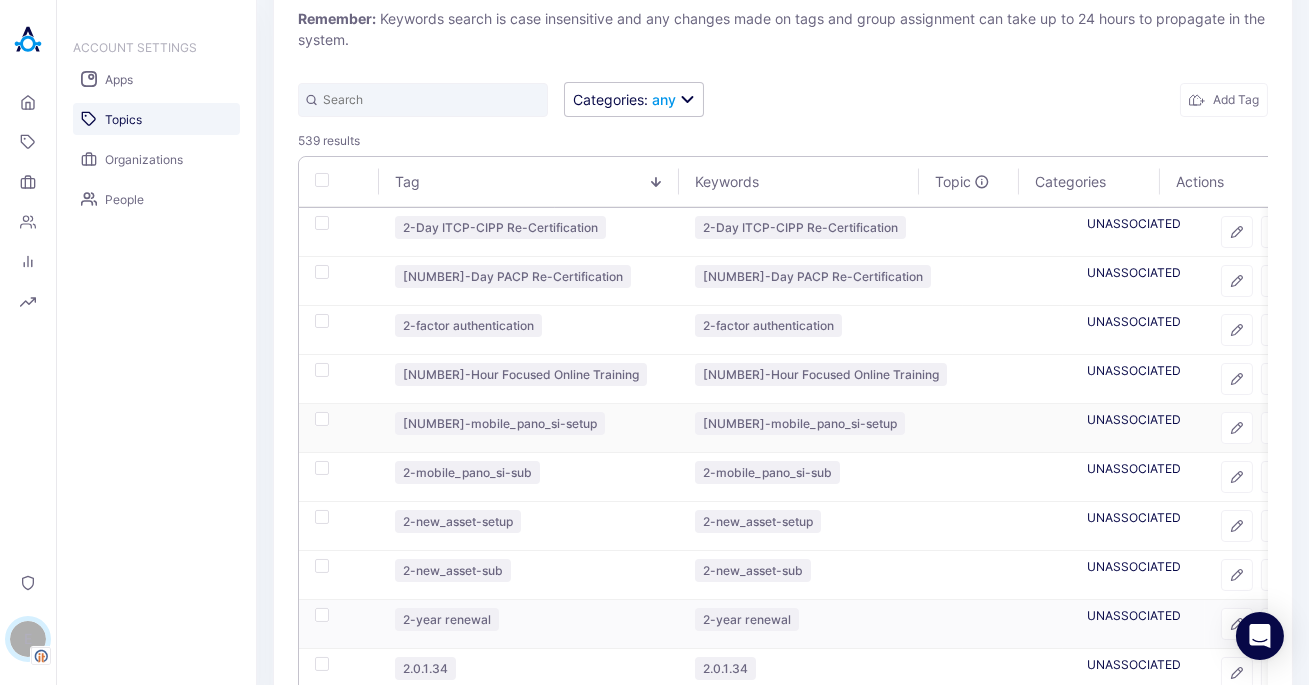 scroll, scrollTop: 219, scrollLeft: 0, axis: vertical 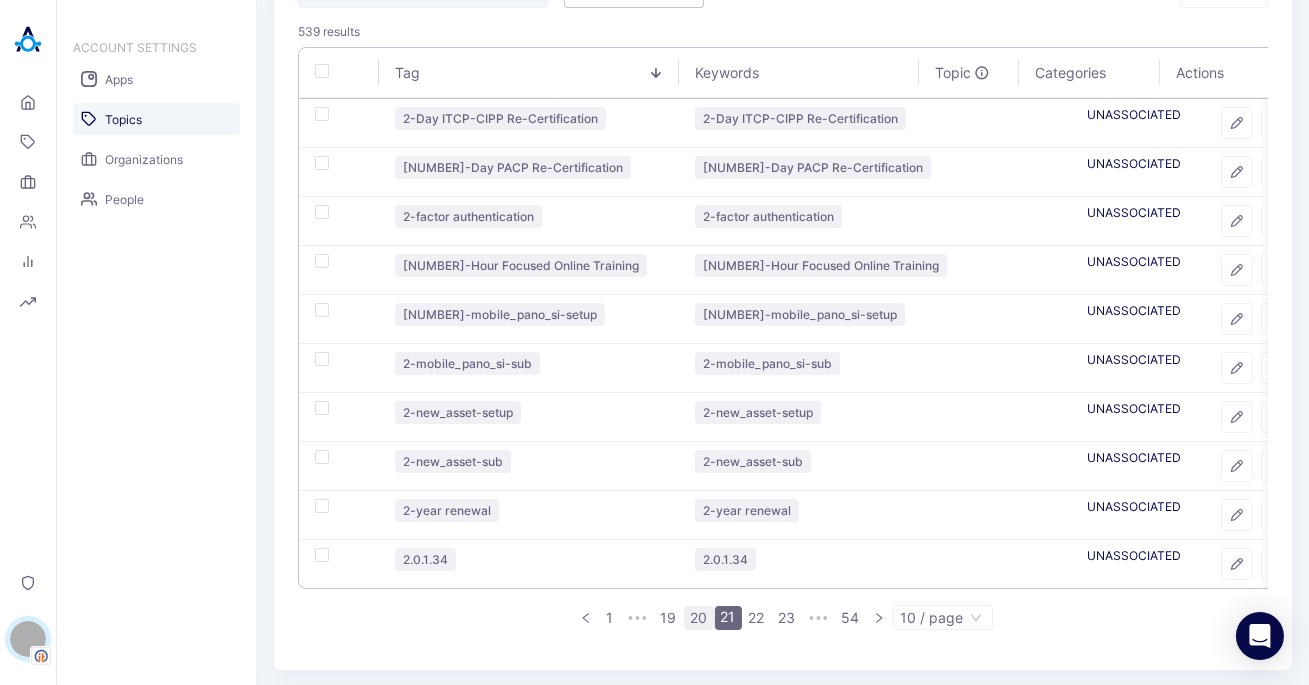 click on "20" at bounding box center (699, 618) 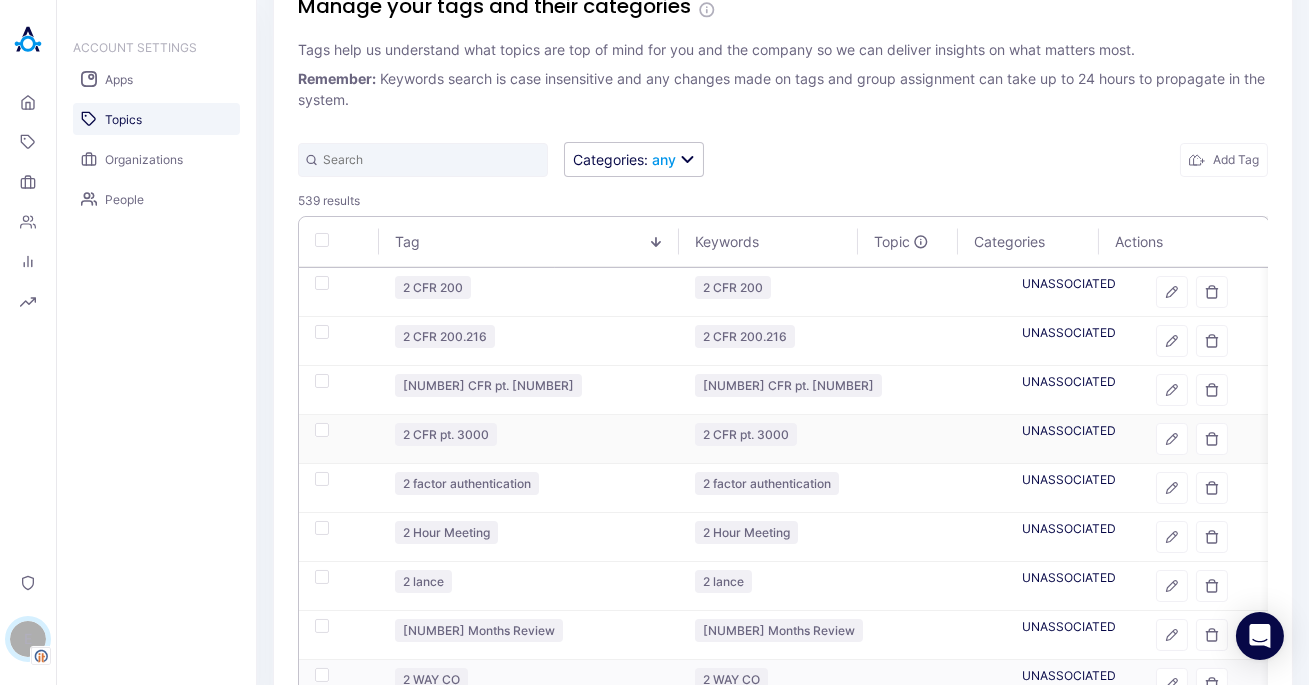 scroll, scrollTop: 219, scrollLeft: 0, axis: vertical 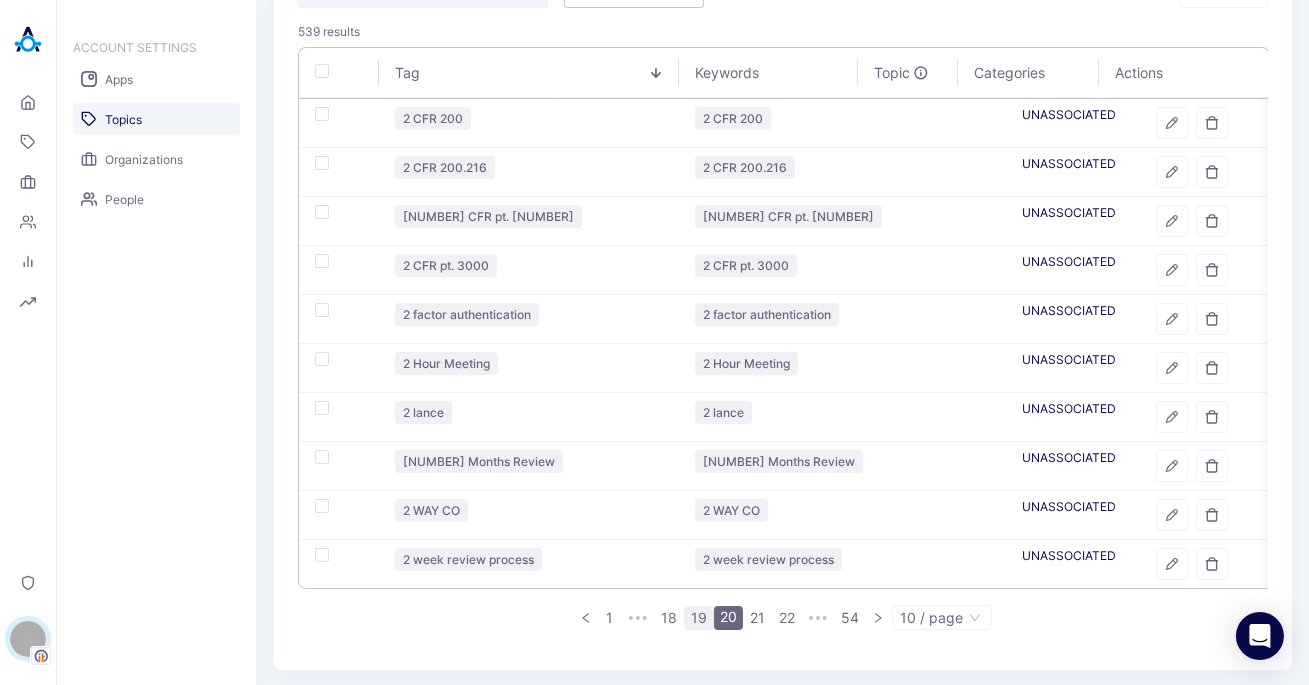 click on "19" at bounding box center (699, 618) 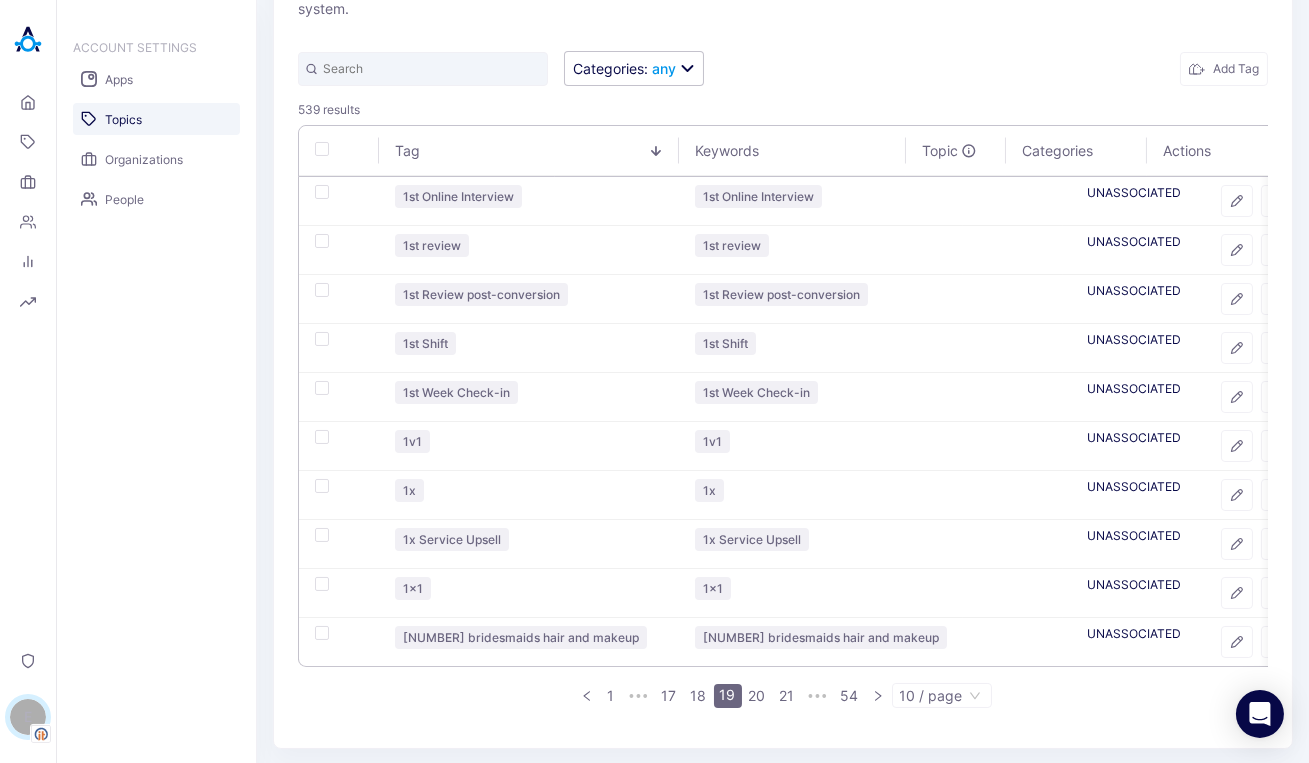 scroll, scrollTop: 112, scrollLeft: 0, axis: vertical 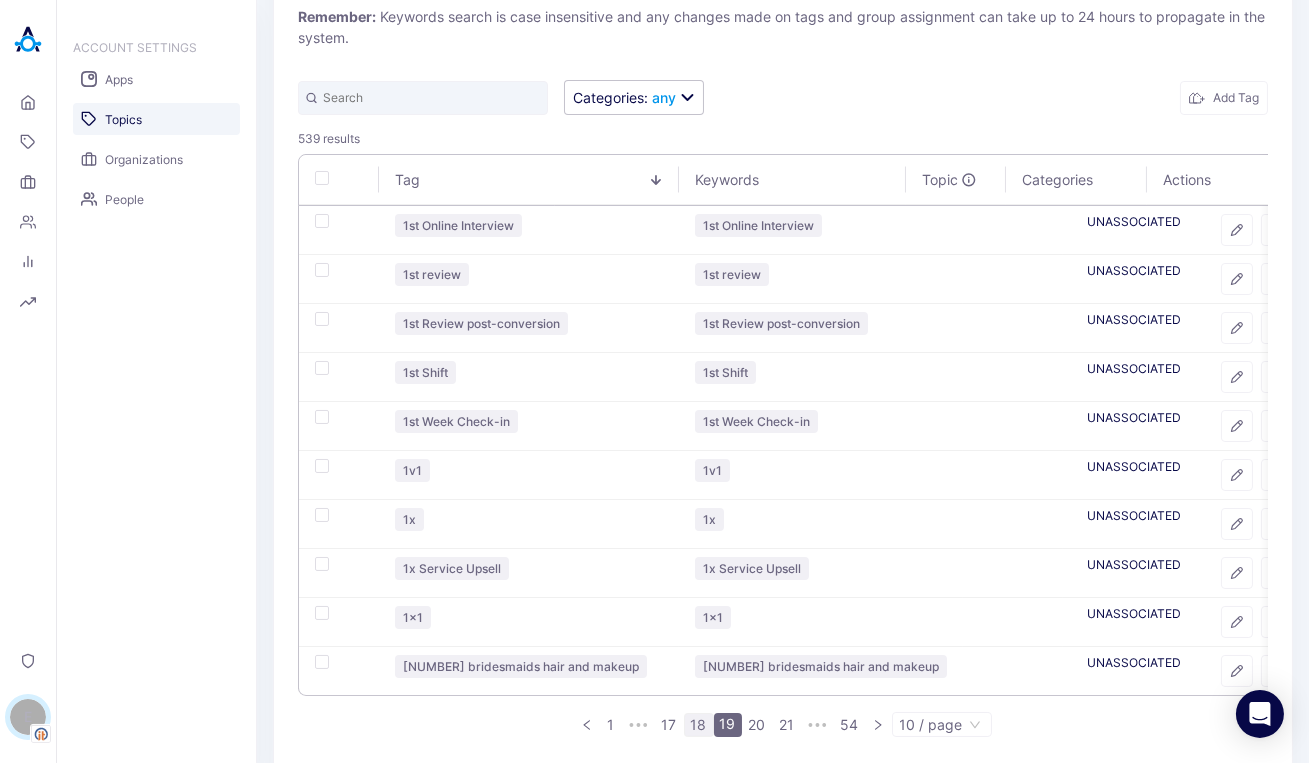 click on "18" at bounding box center (699, 725) 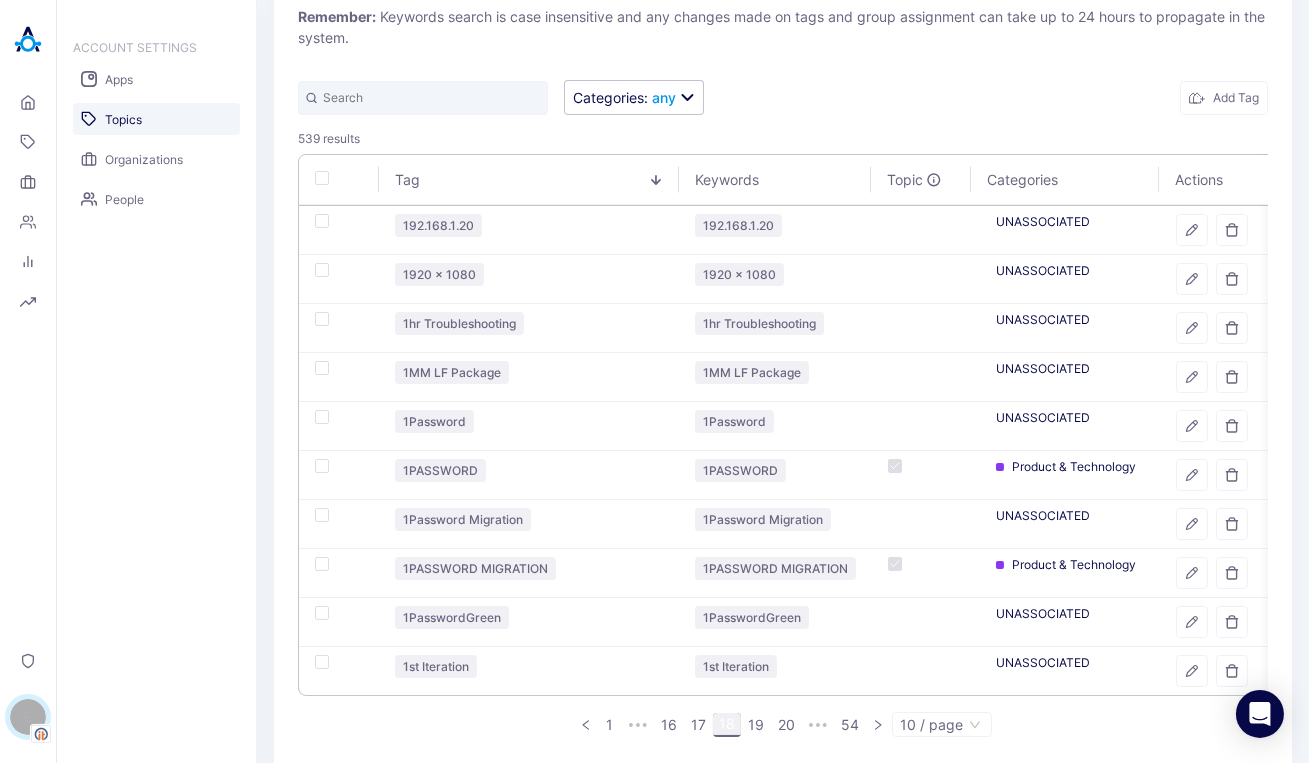 click on "17" at bounding box center [698, 725] 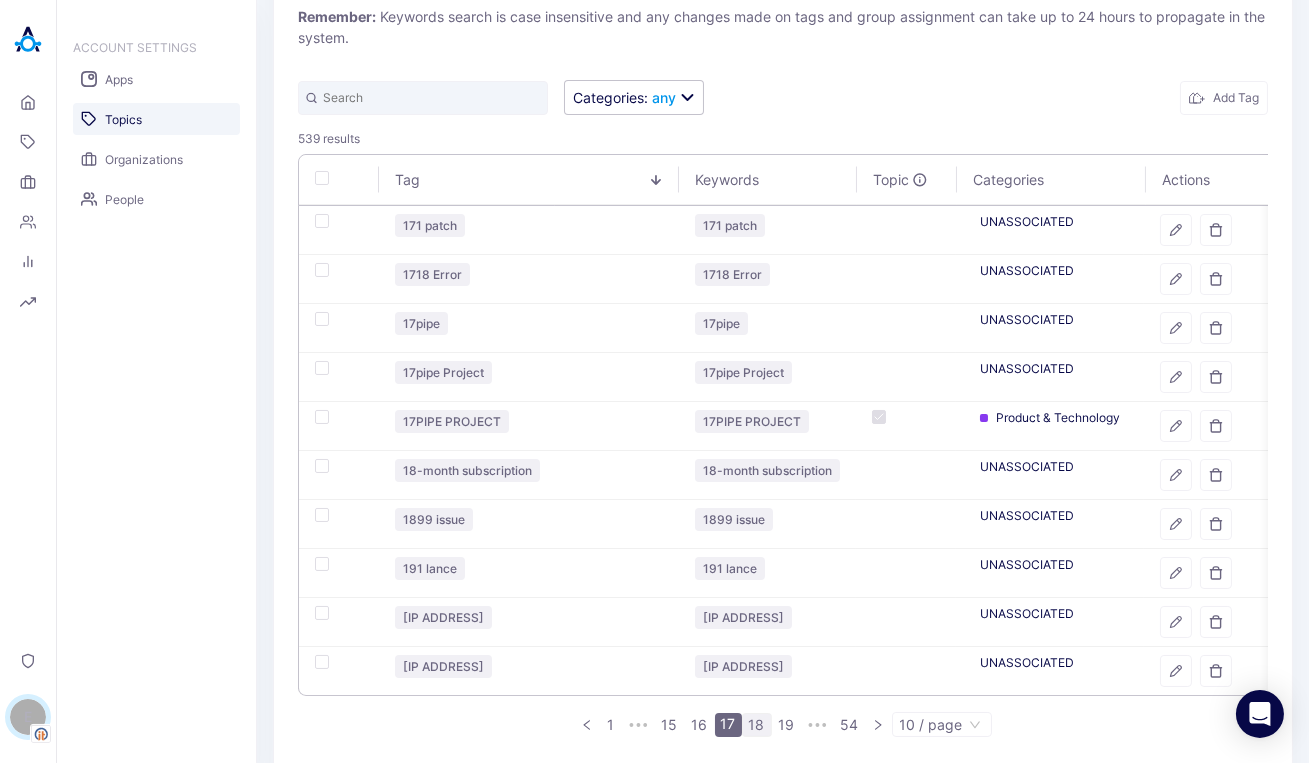 click on "16" at bounding box center (700, 725) 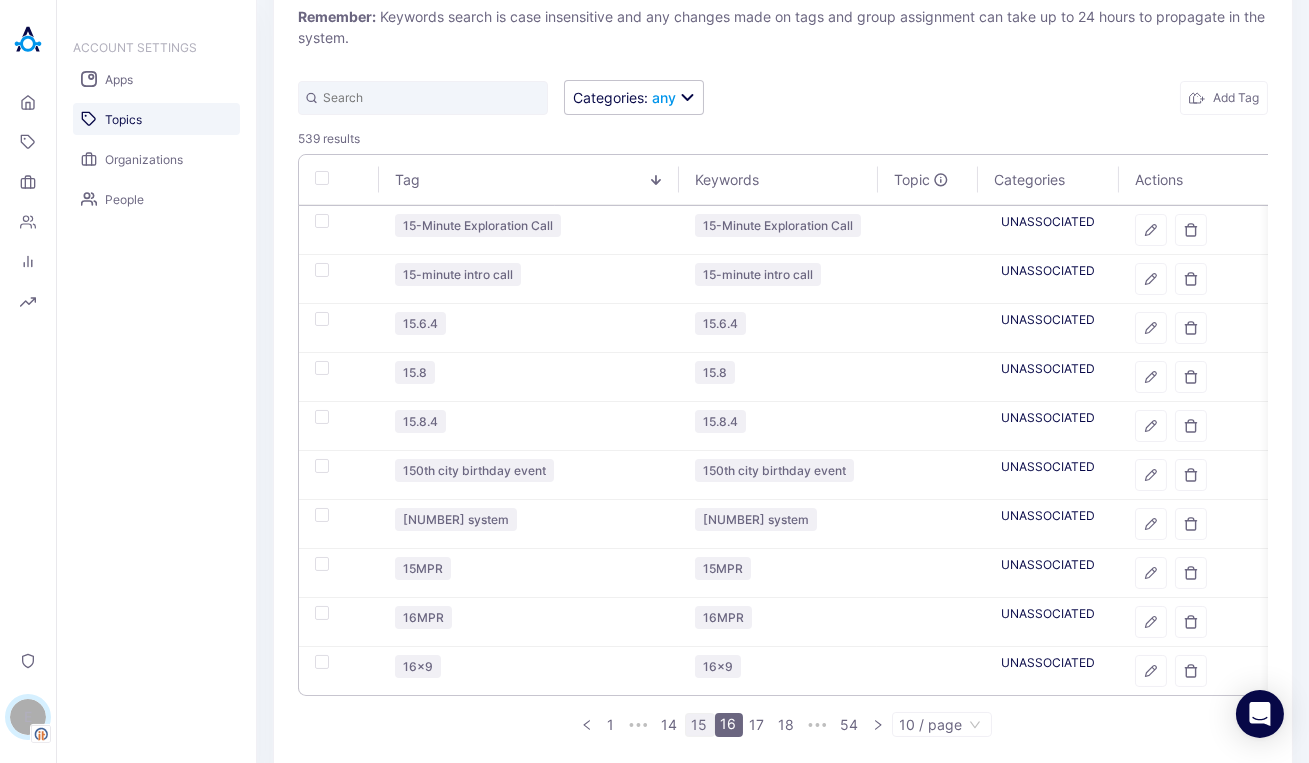 click on "15" at bounding box center [700, 725] 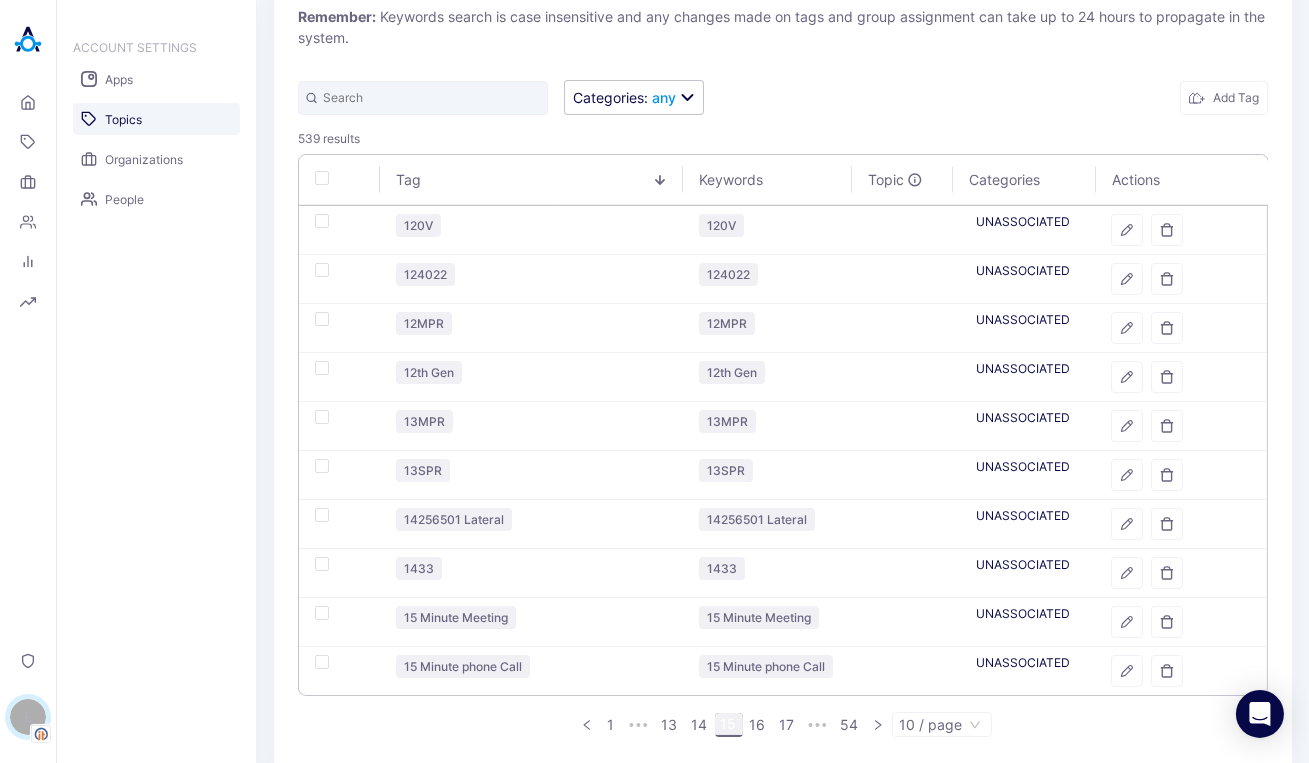 click on "14" at bounding box center (700, 725) 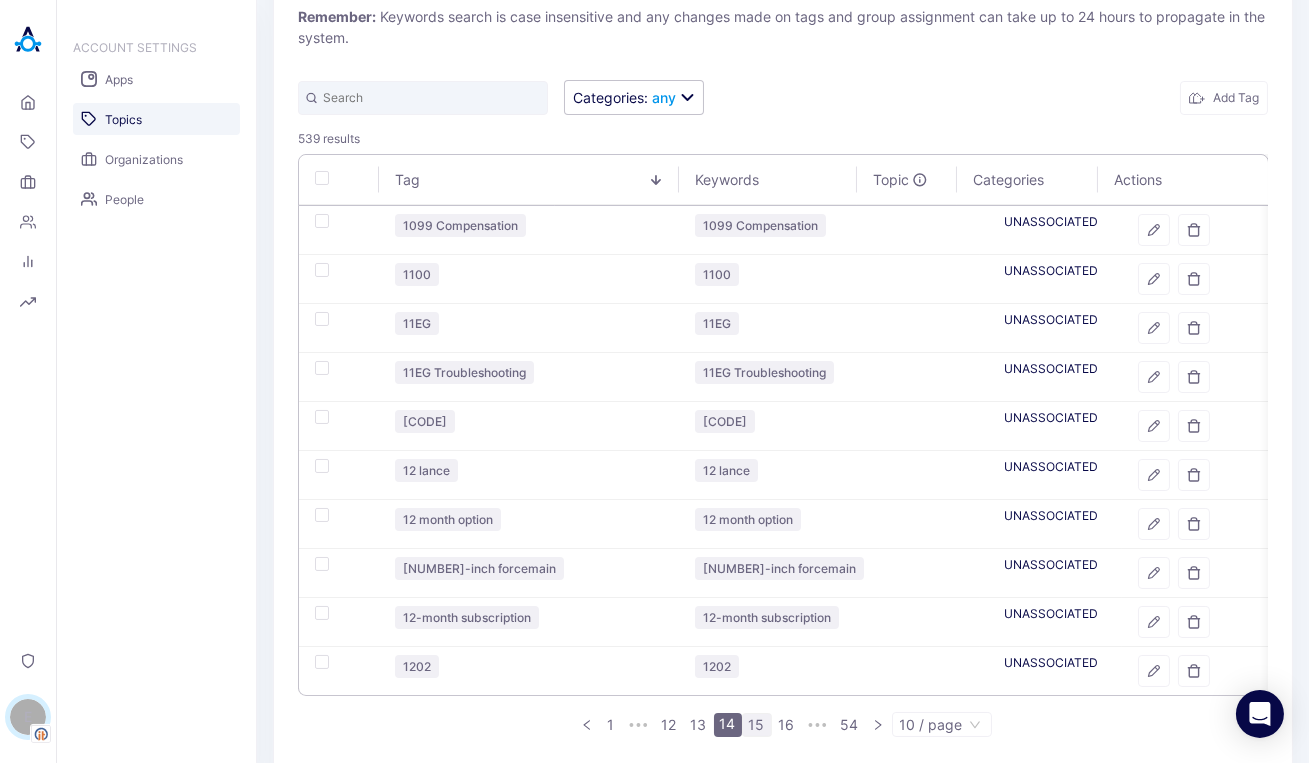 click on "13" at bounding box center (699, 725) 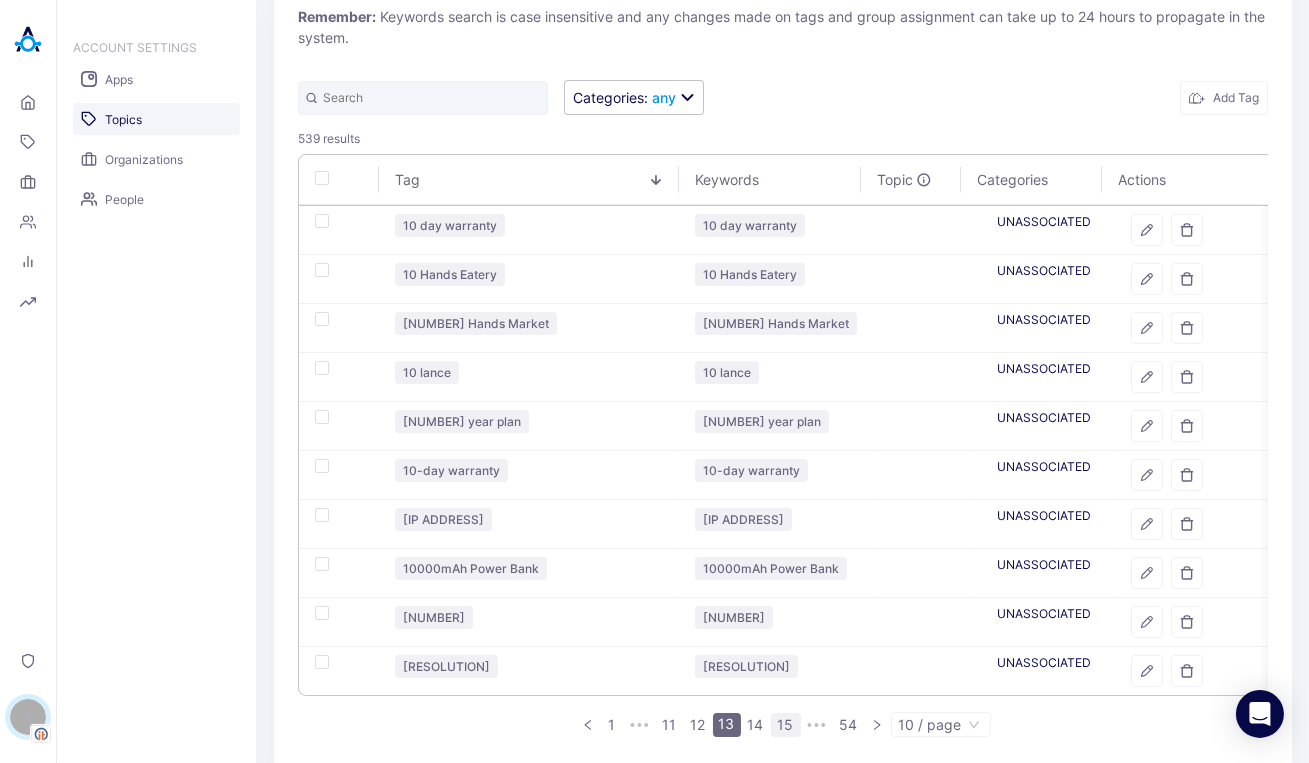 click on "12" at bounding box center (698, 725) 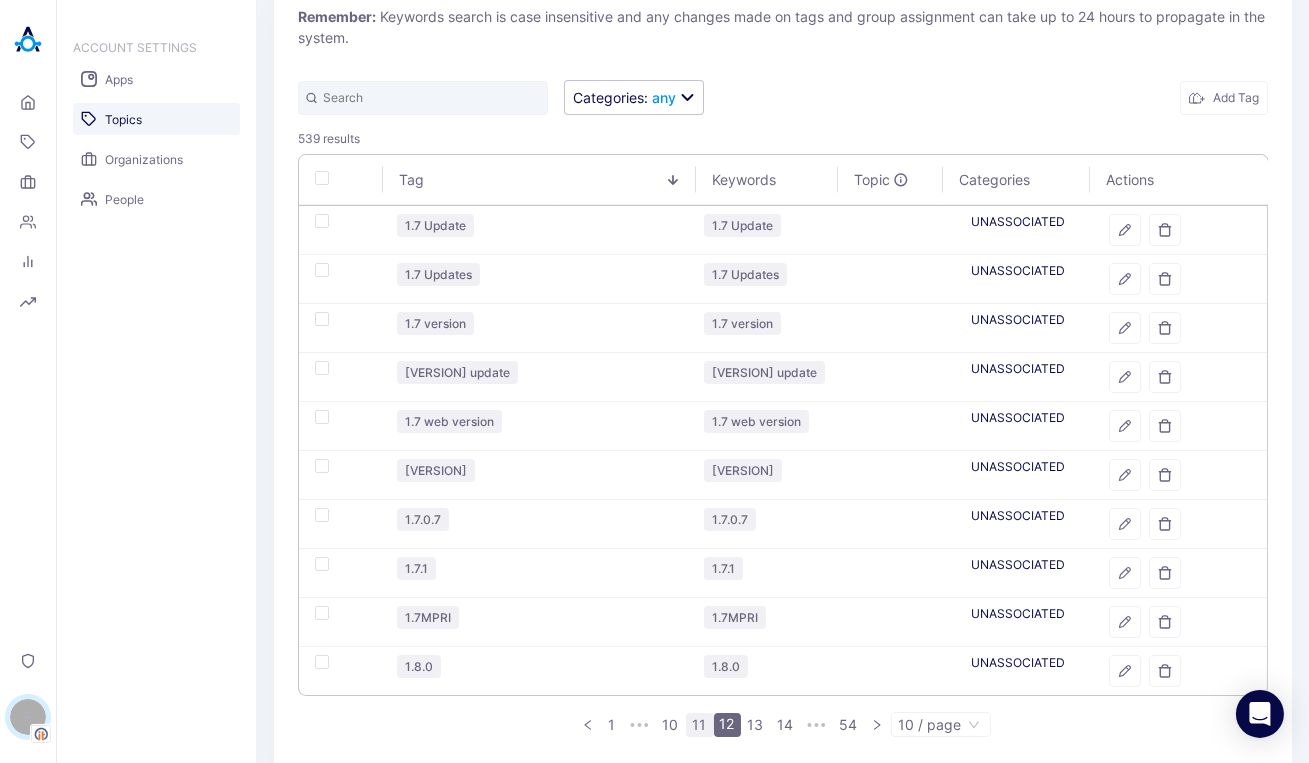 click on "11" at bounding box center (700, 725) 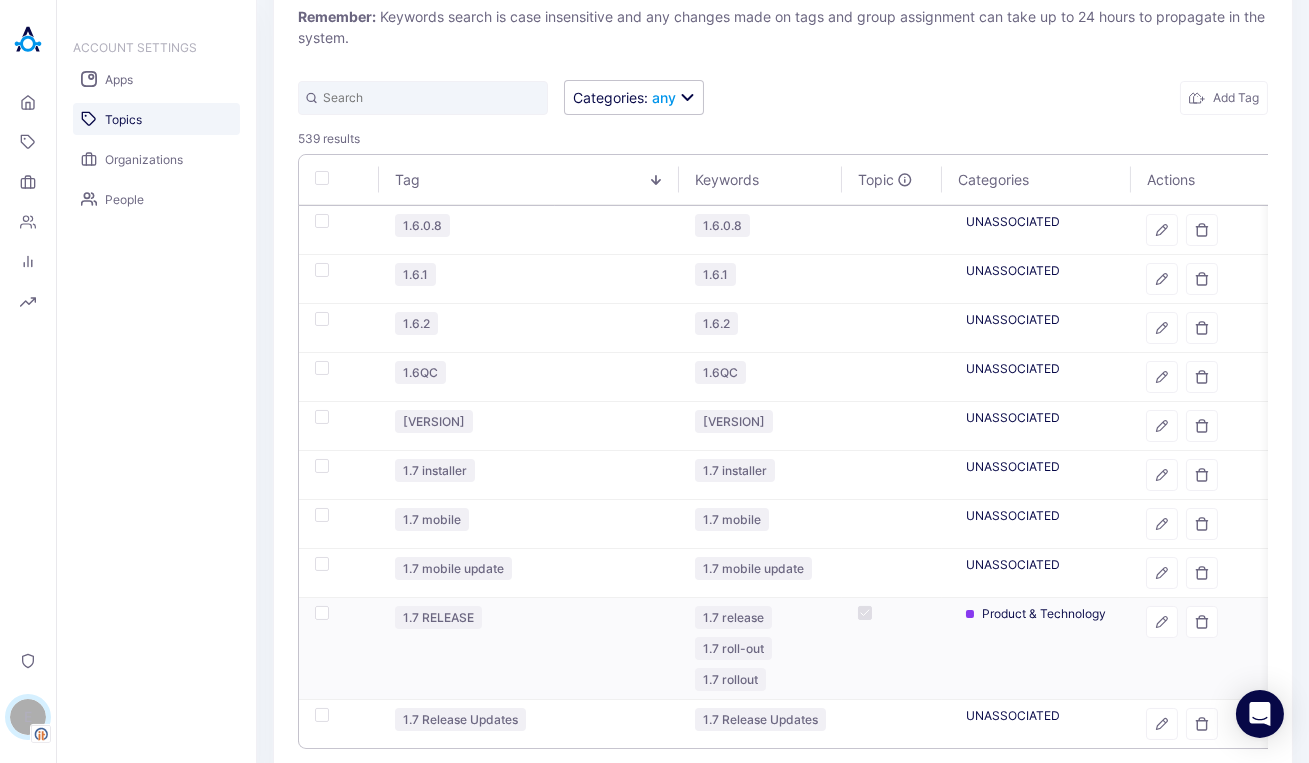 scroll, scrollTop: 192, scrollLeft: 0, axis: vertical 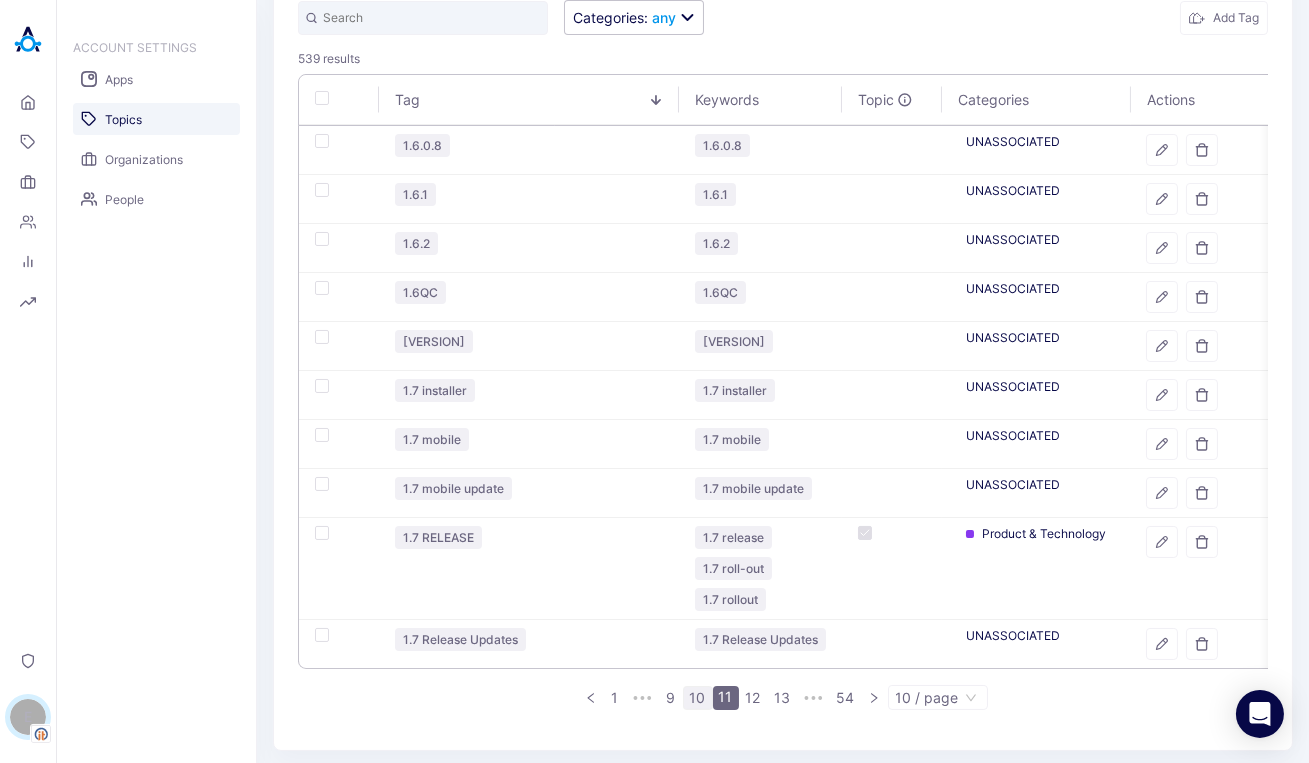 click on "10" at bounding box center [698, 698] 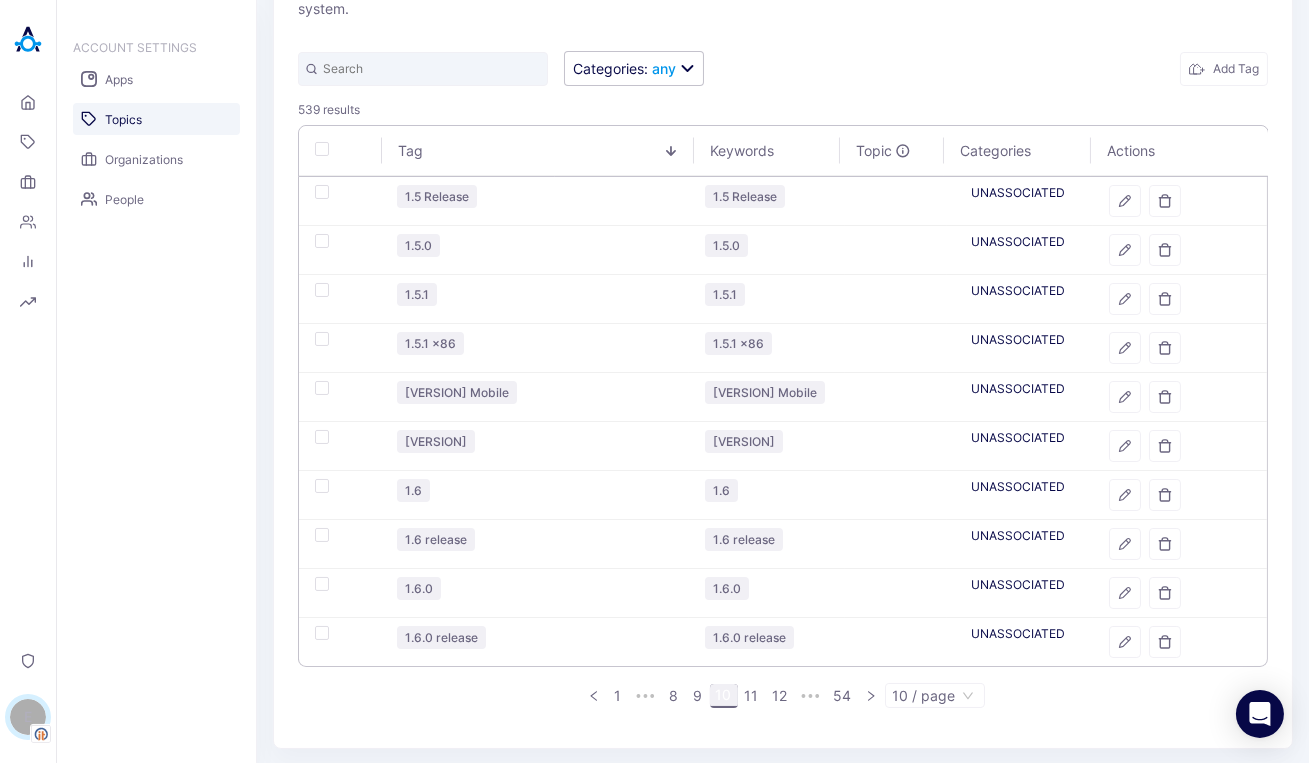 click on "9" at bounding box center [698, 696] 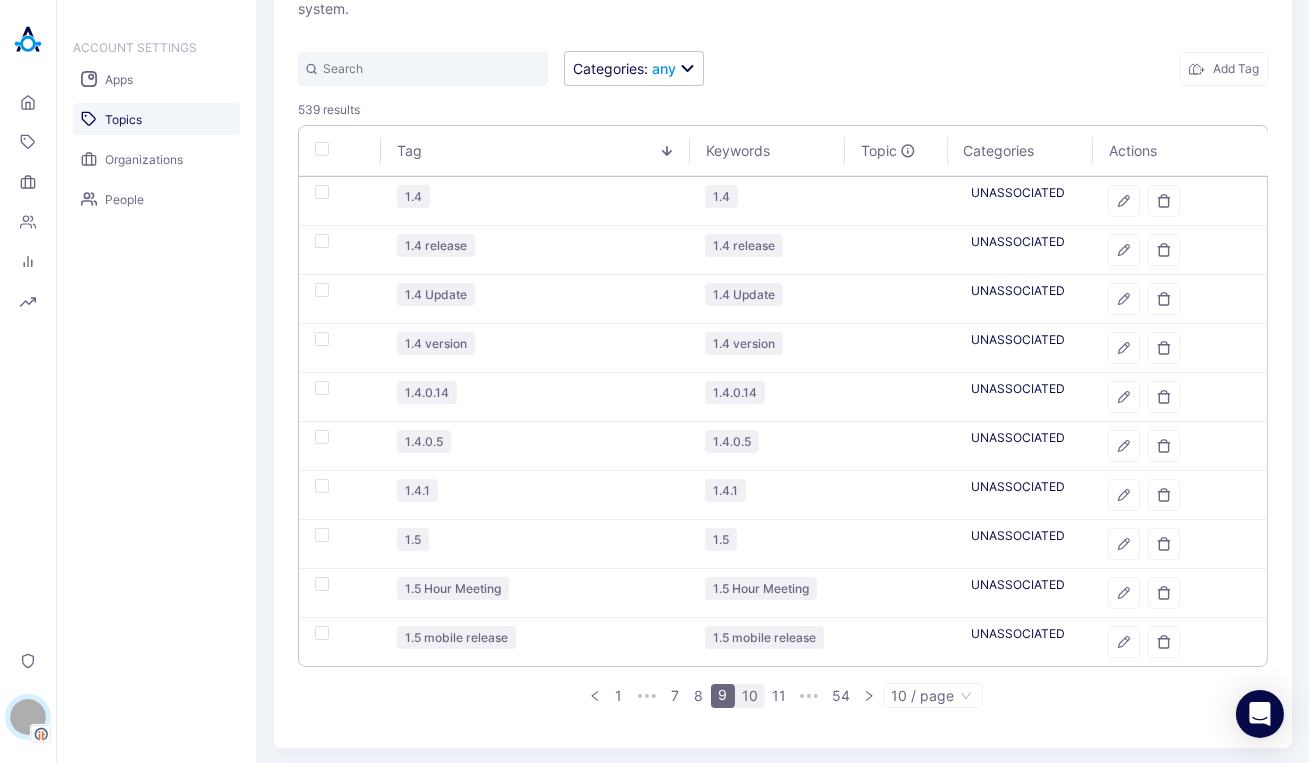 click on "8" at bounding box center (699, 696) 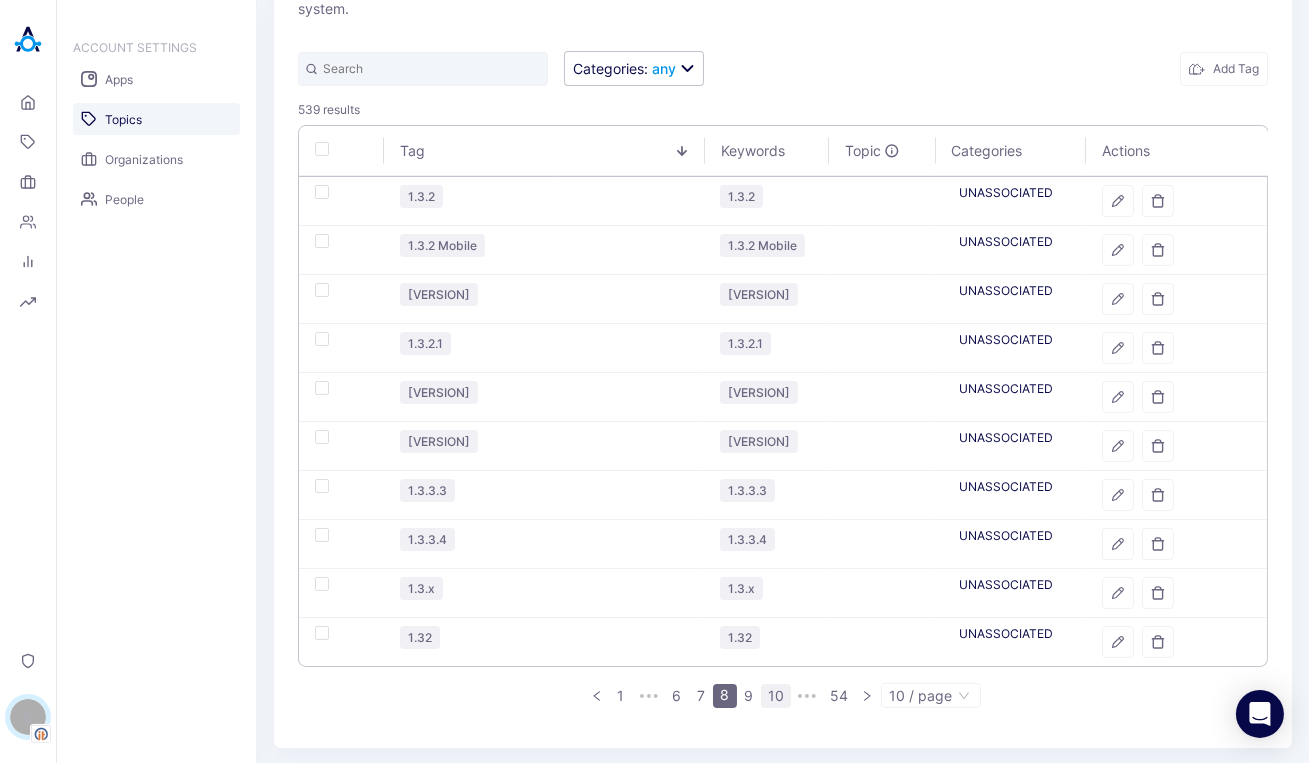 click on "7" at bounding box center (701, 696) 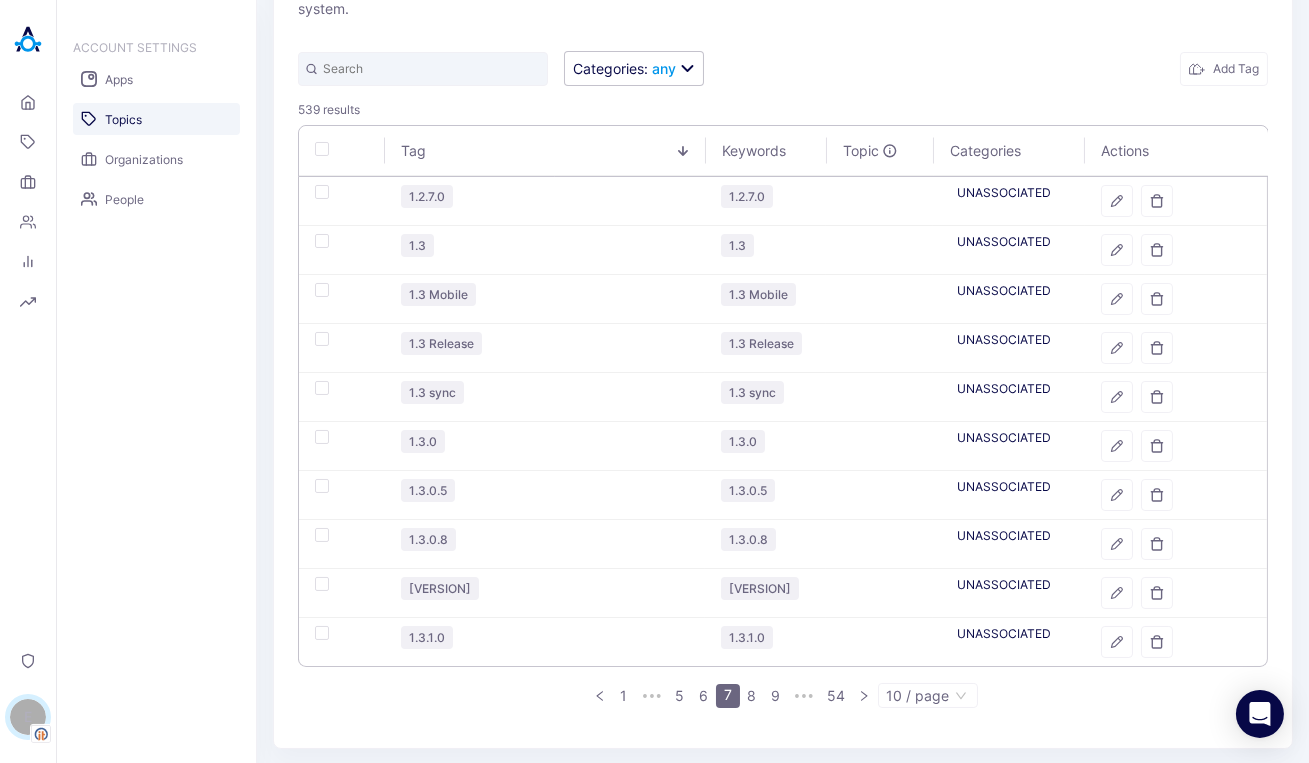 click on "6" at bounding box center [704, 696] 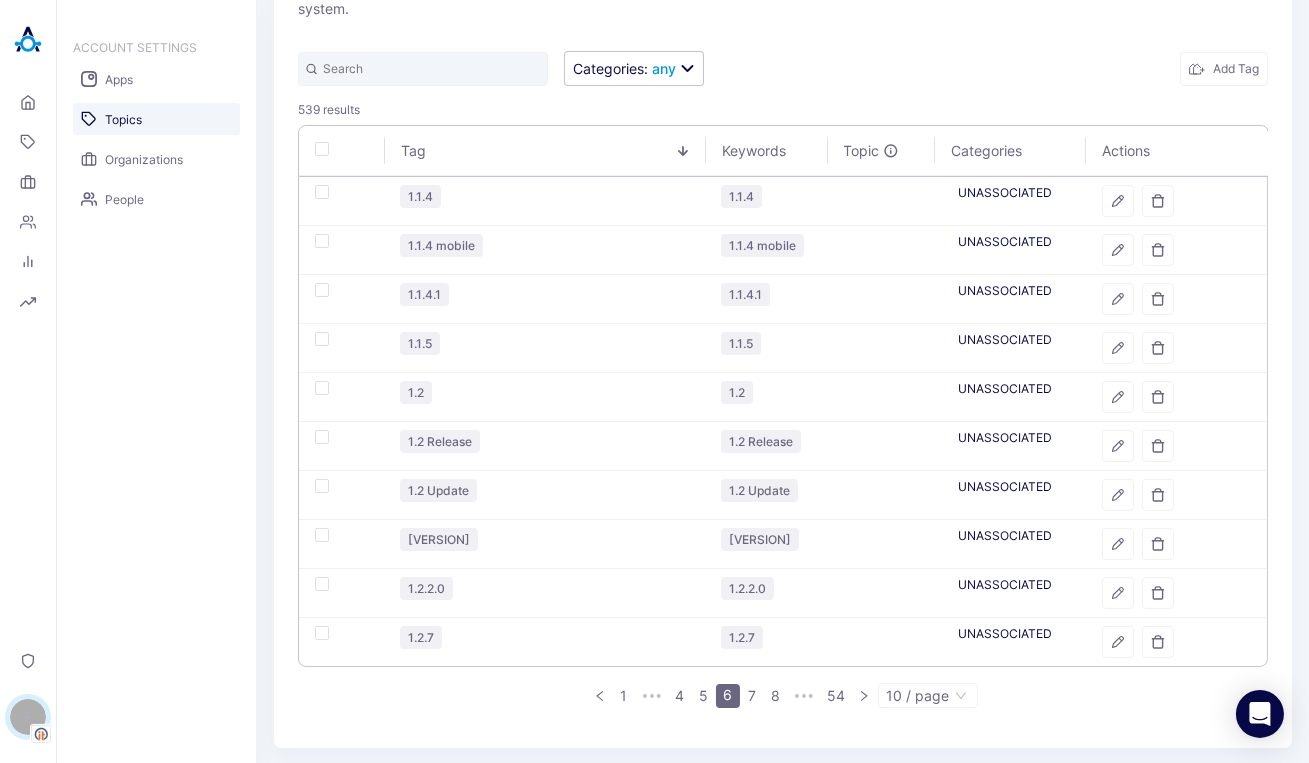 click on "5" at bounding box center (704, 696) 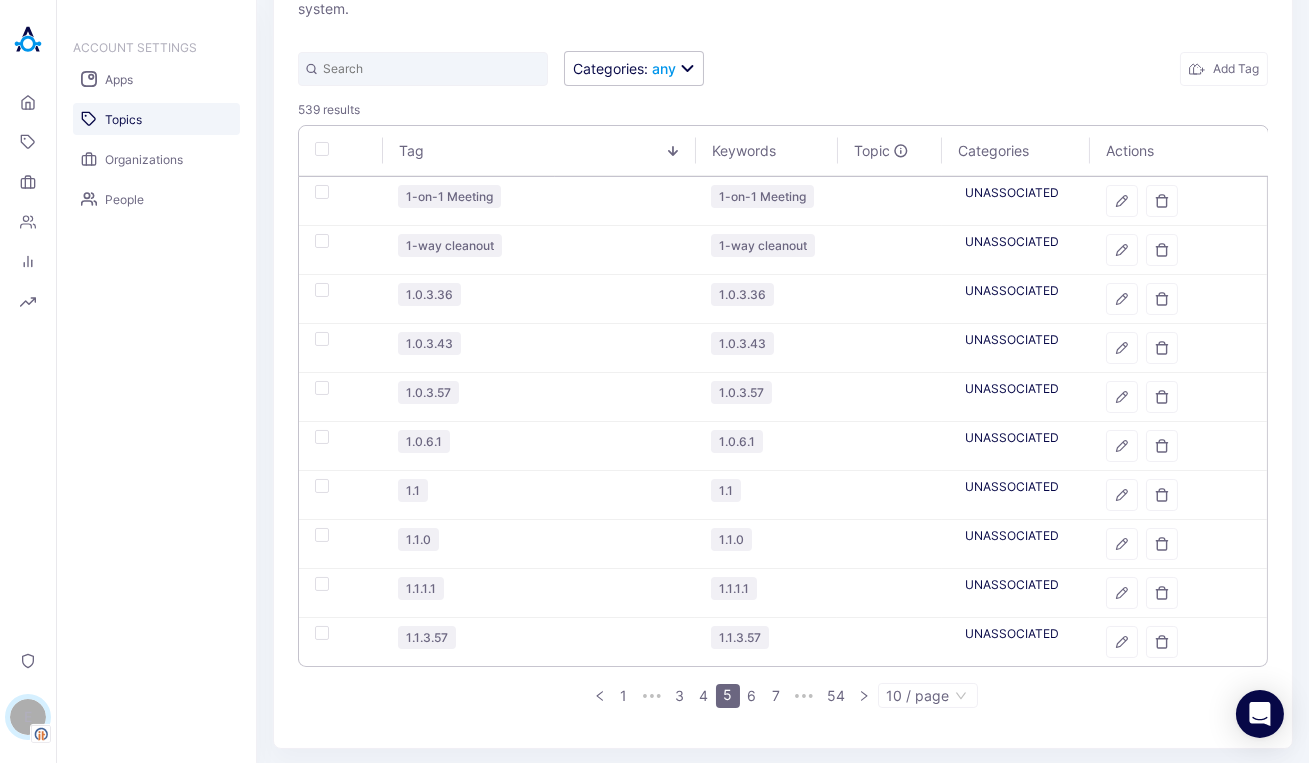 click on "4" at bounding box center [704, 696] 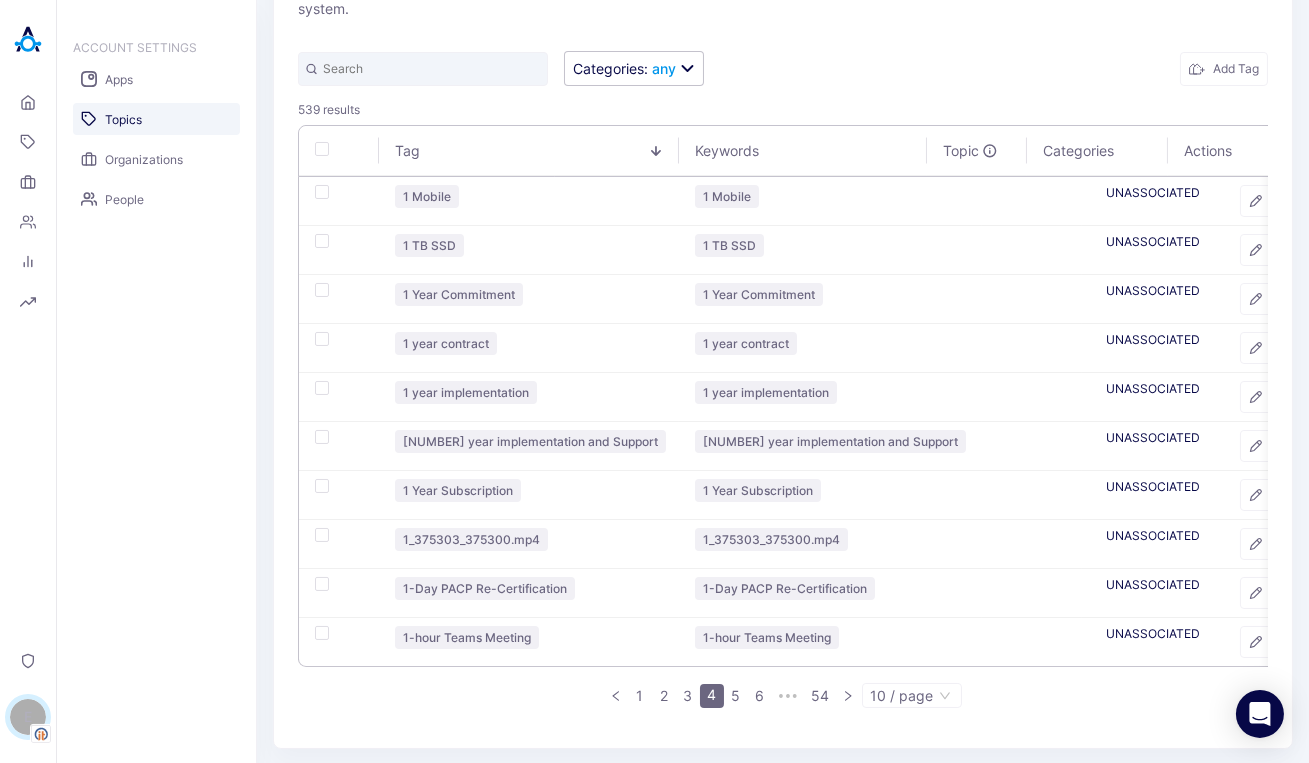 click on "3" at bounding box center [688, 696] 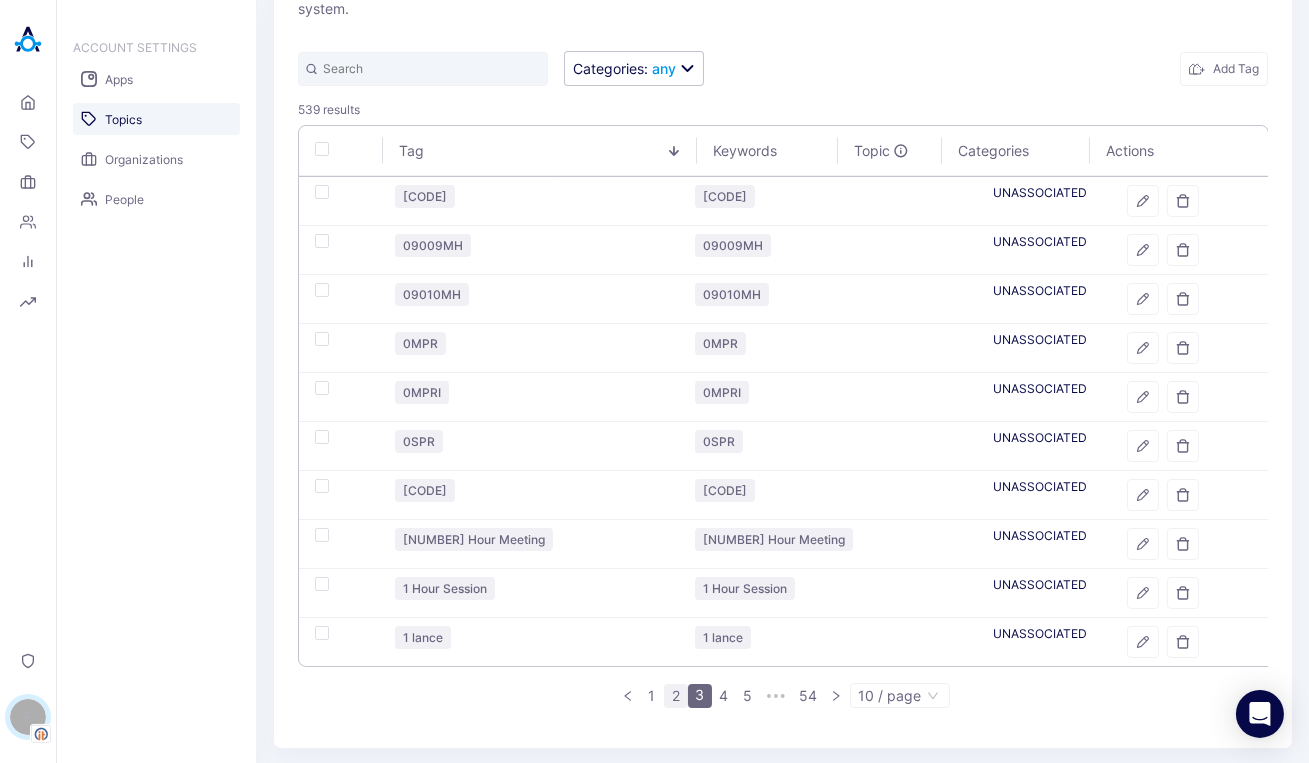 click on "2" at bounding box center [676, 696] 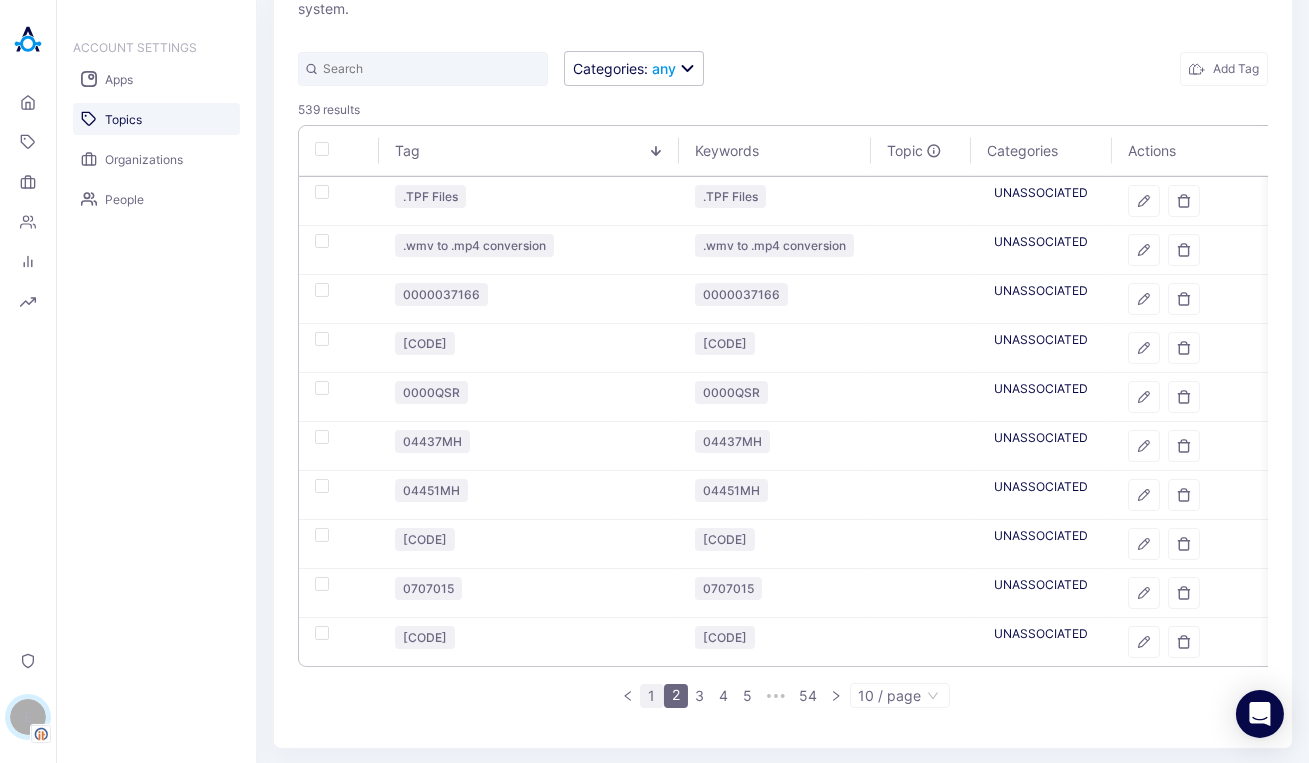 click on "1" at bounding box center [652, 696] 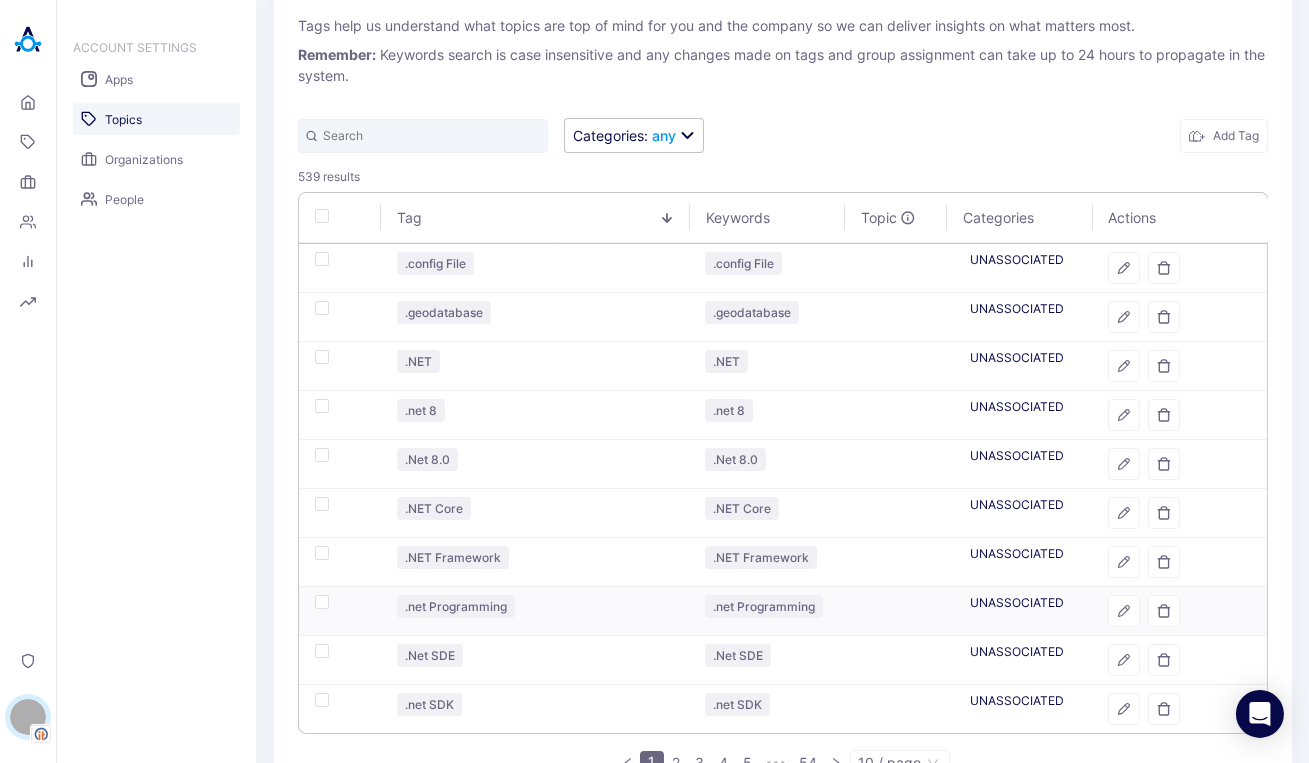 scroll, scrollTop: 61, scrollLeft: 0, axis: vertical 